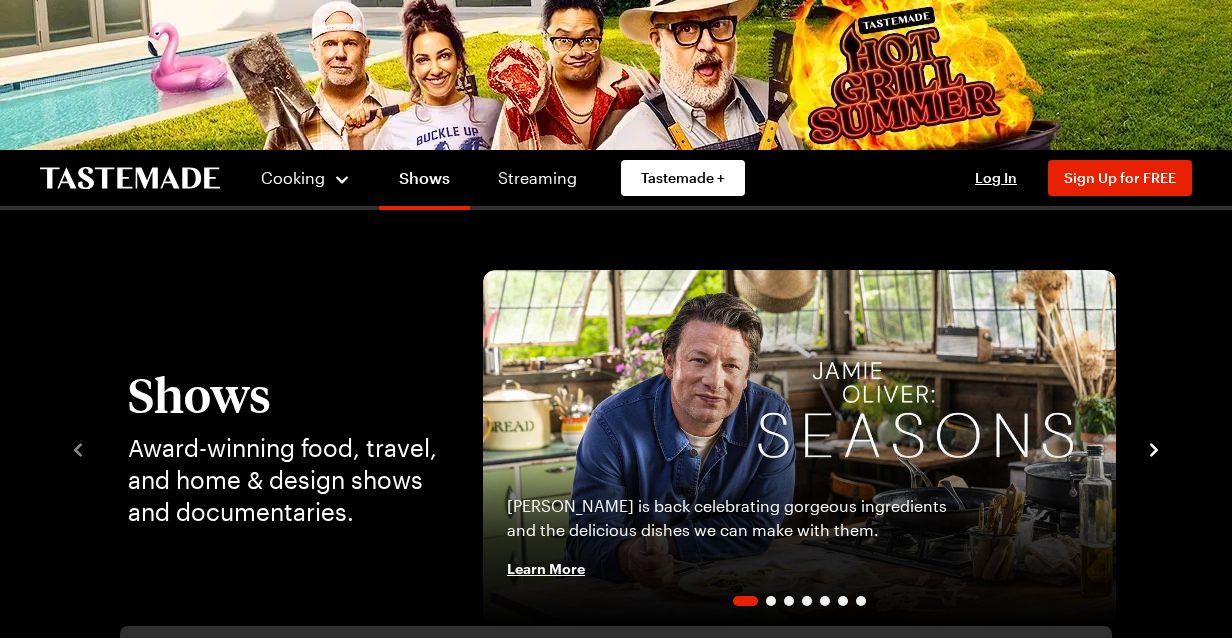 scroll, scrollTop: 0, scrollLeft: 0, axis: both 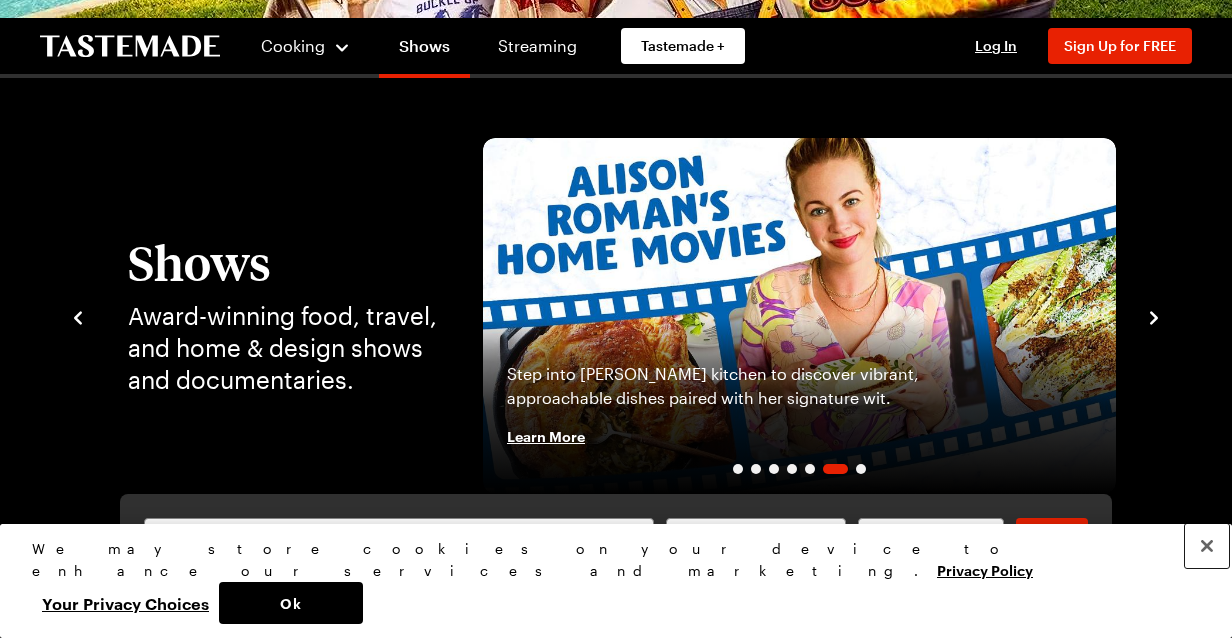 click at bounding box center (1207, 546) 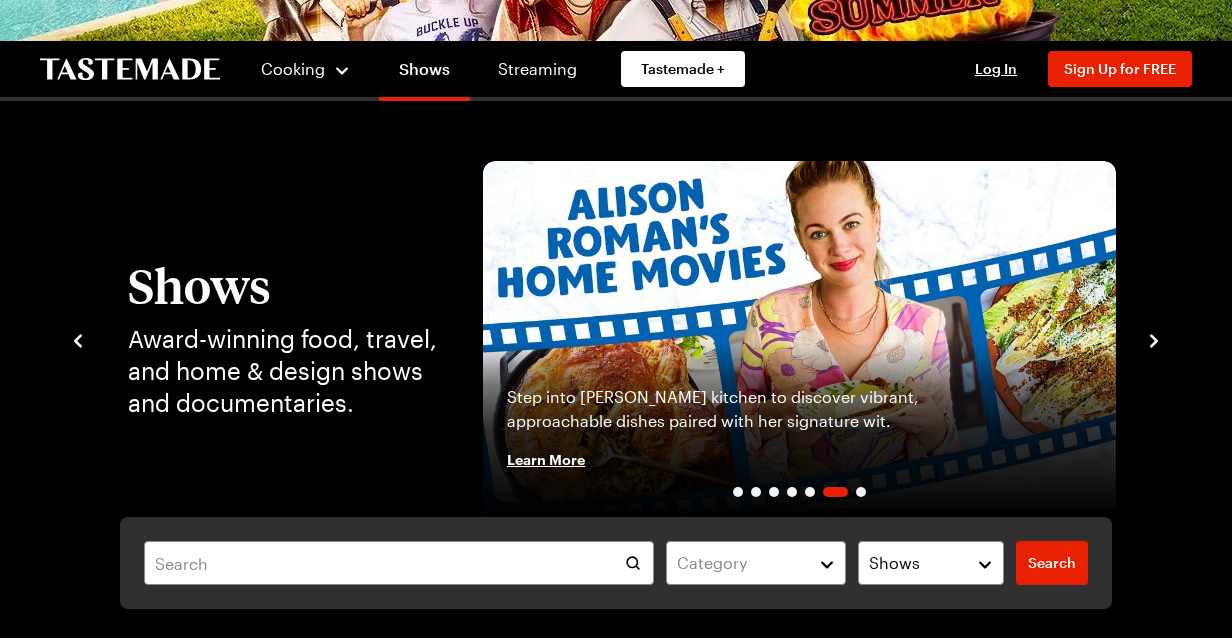scroll, scrollTop: 107, scrollLeft: 0, axis: vertical 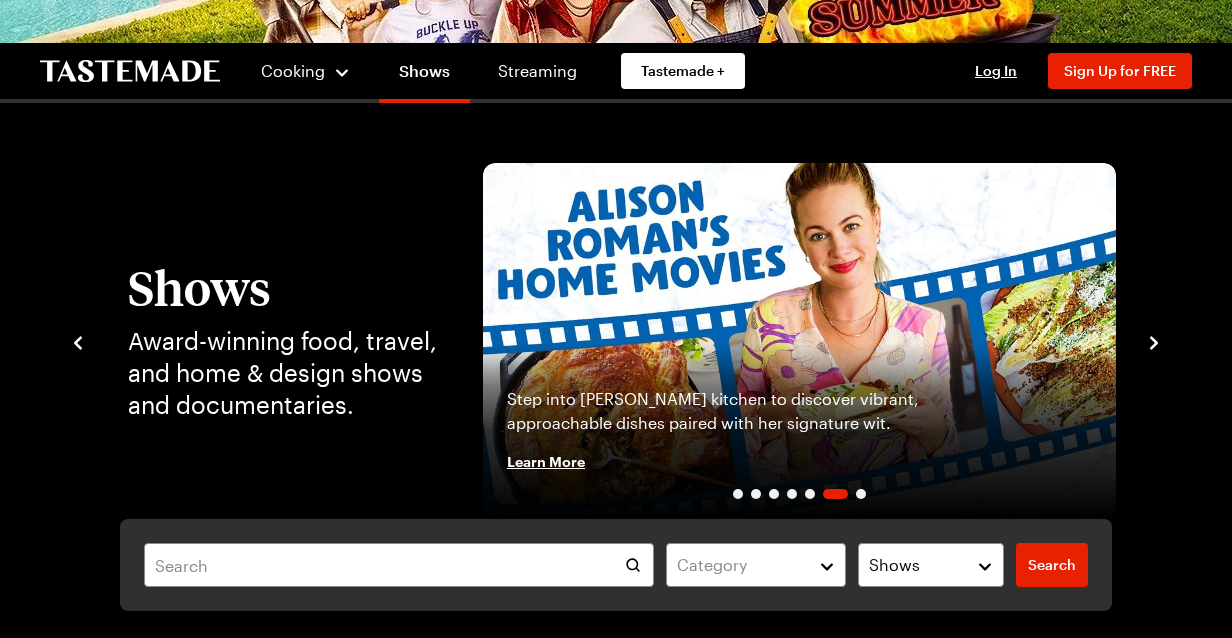 click 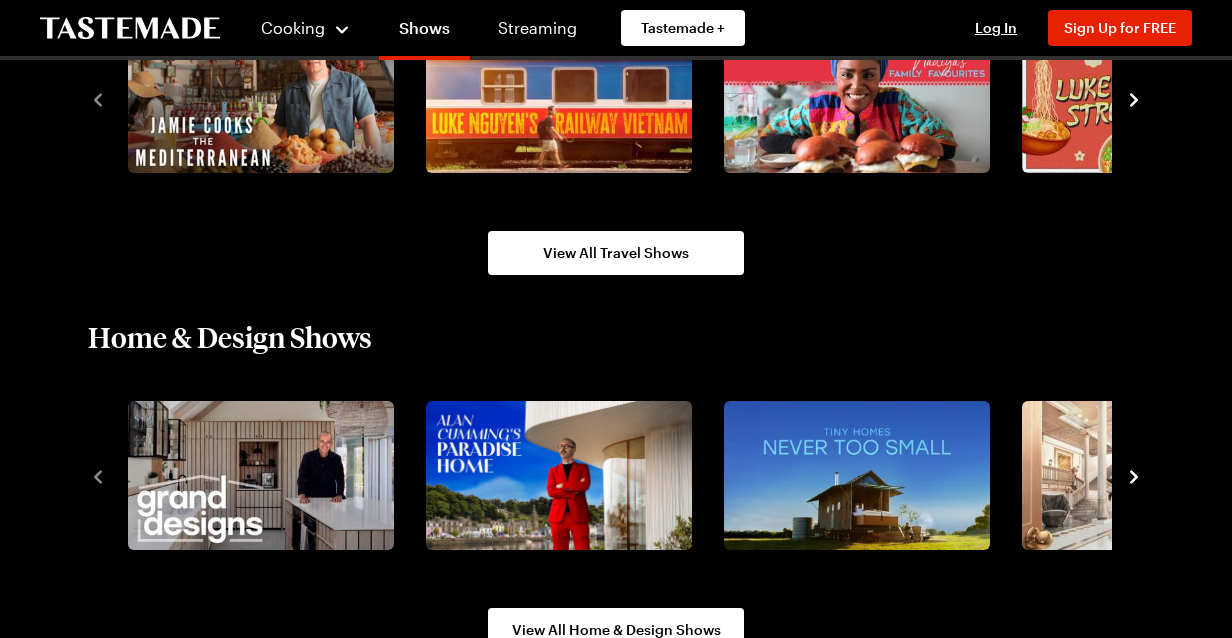 scroll, scrollTop: 2387, scrollLeft: 0, axis: vertical 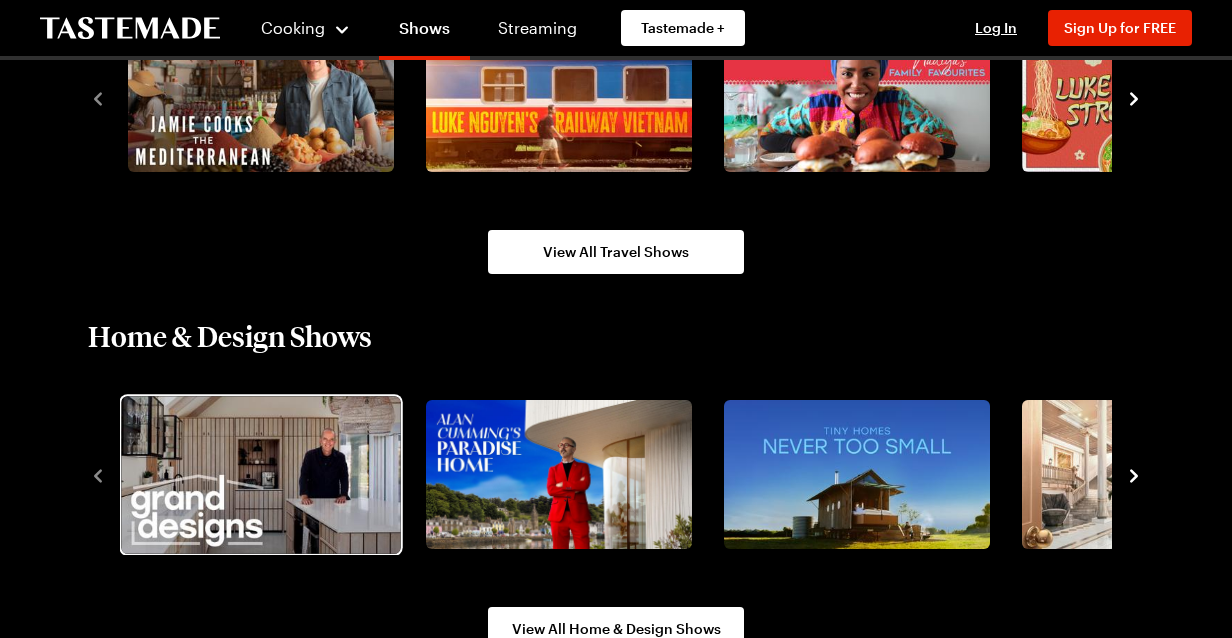 click at bounding box center (260, 474) 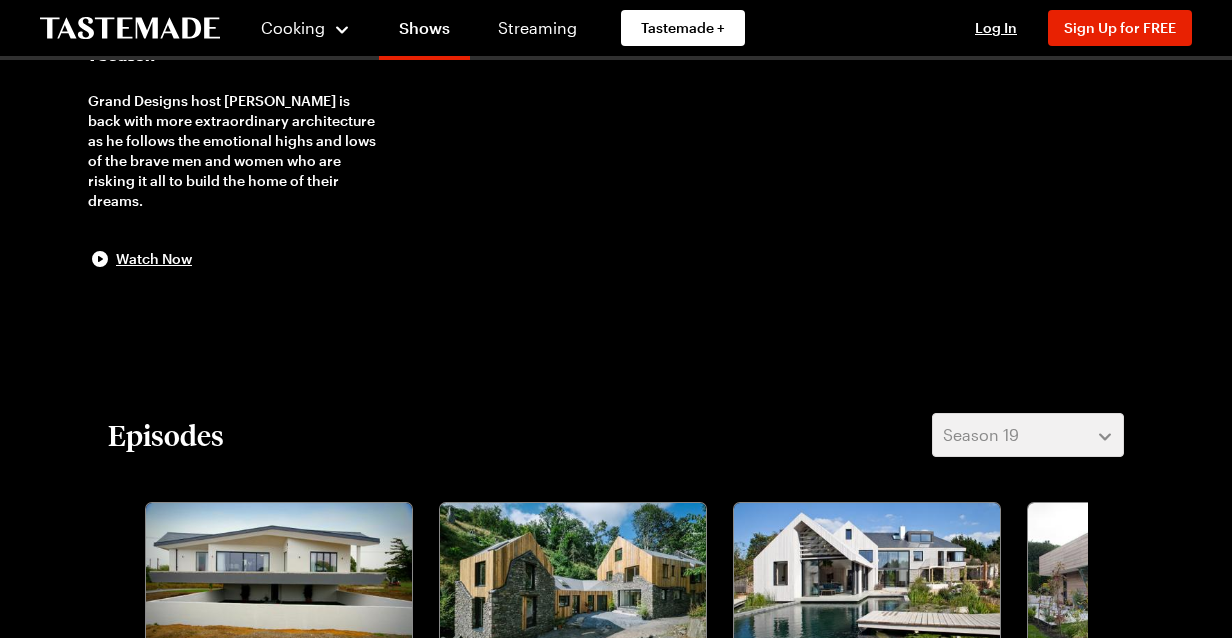 scroll, scrollTop: 0, scrollLeft: 0, axis: both 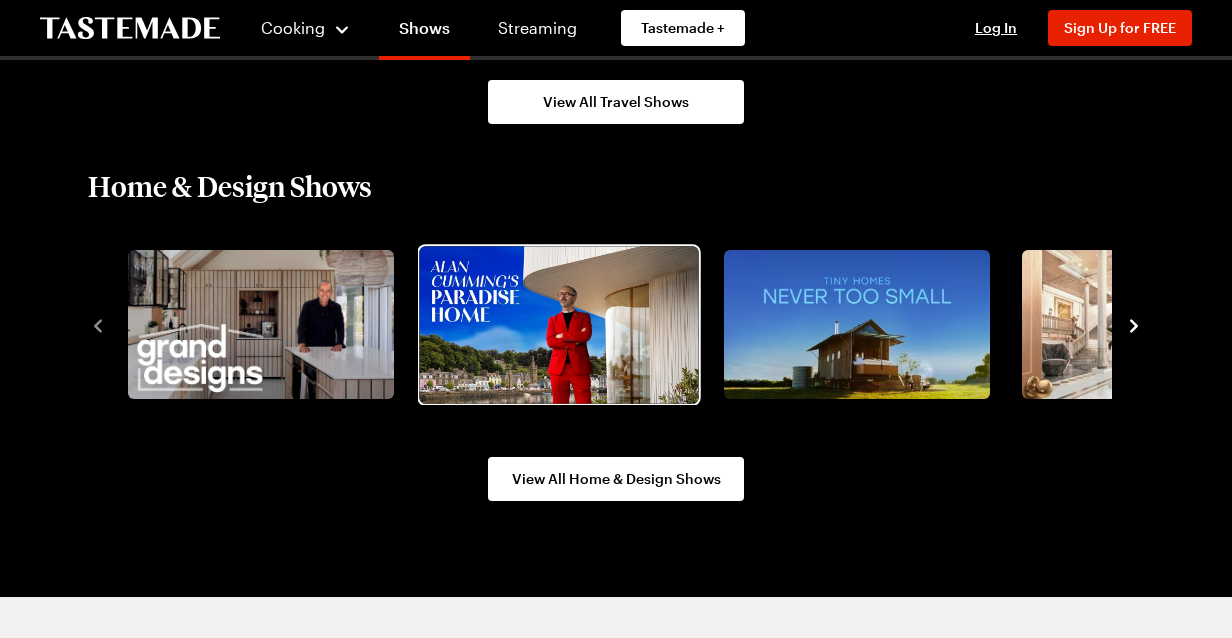 click at bounding box center (558, 324) 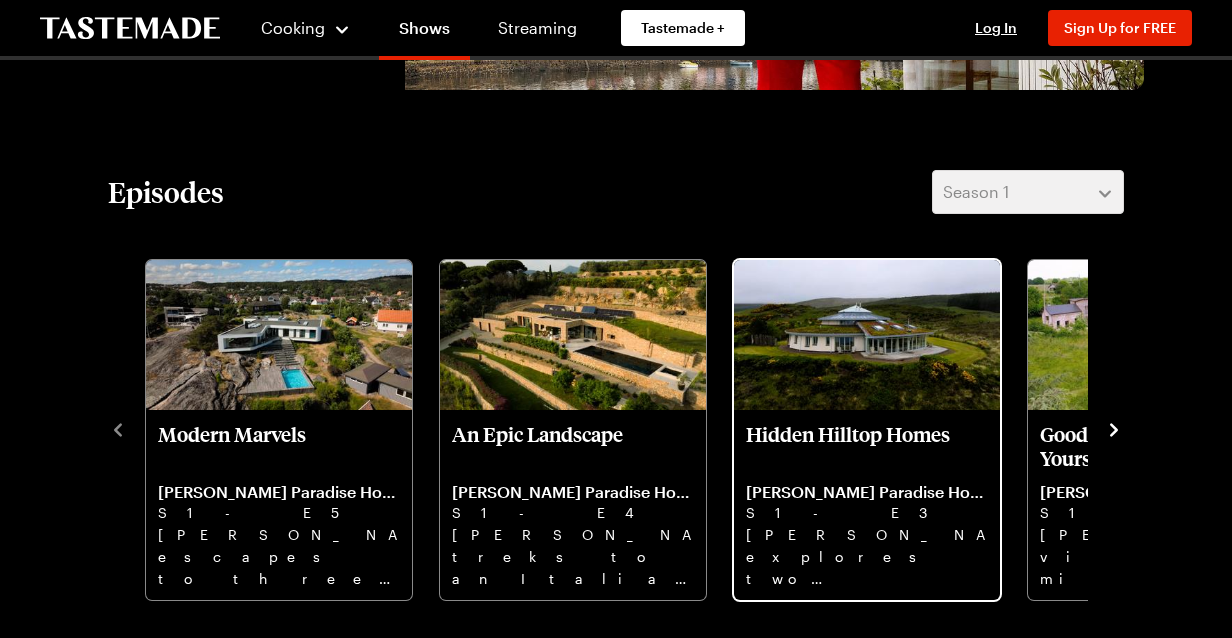 scroll, scrollTop: 453, scrollLeft: 0, axis: vertical 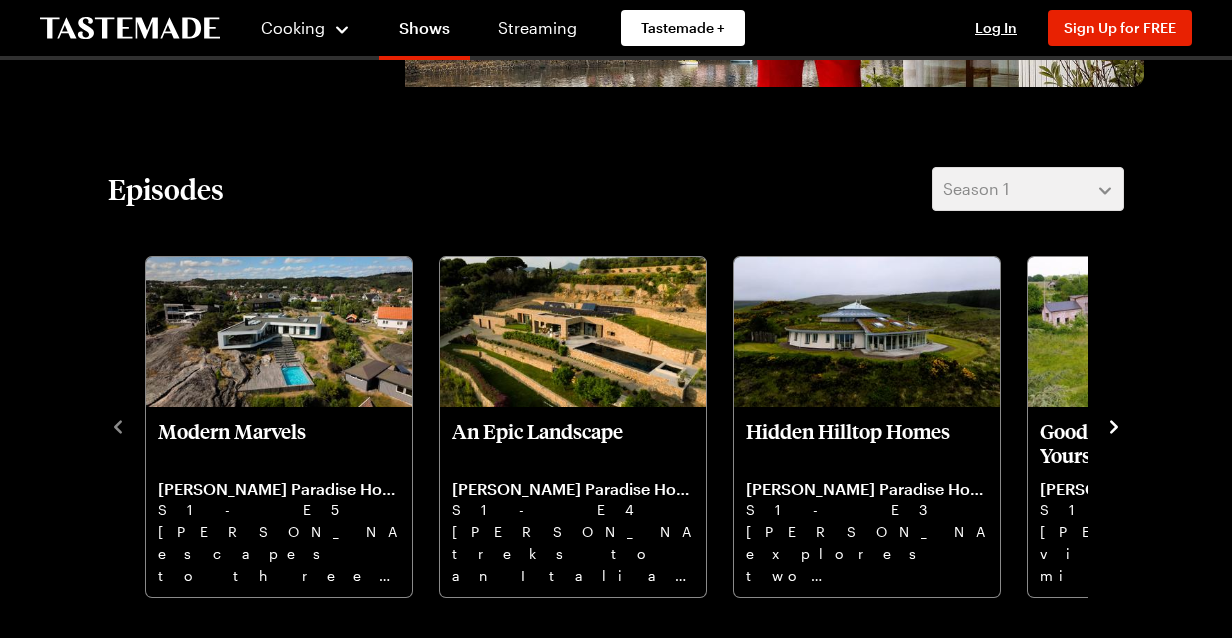 click 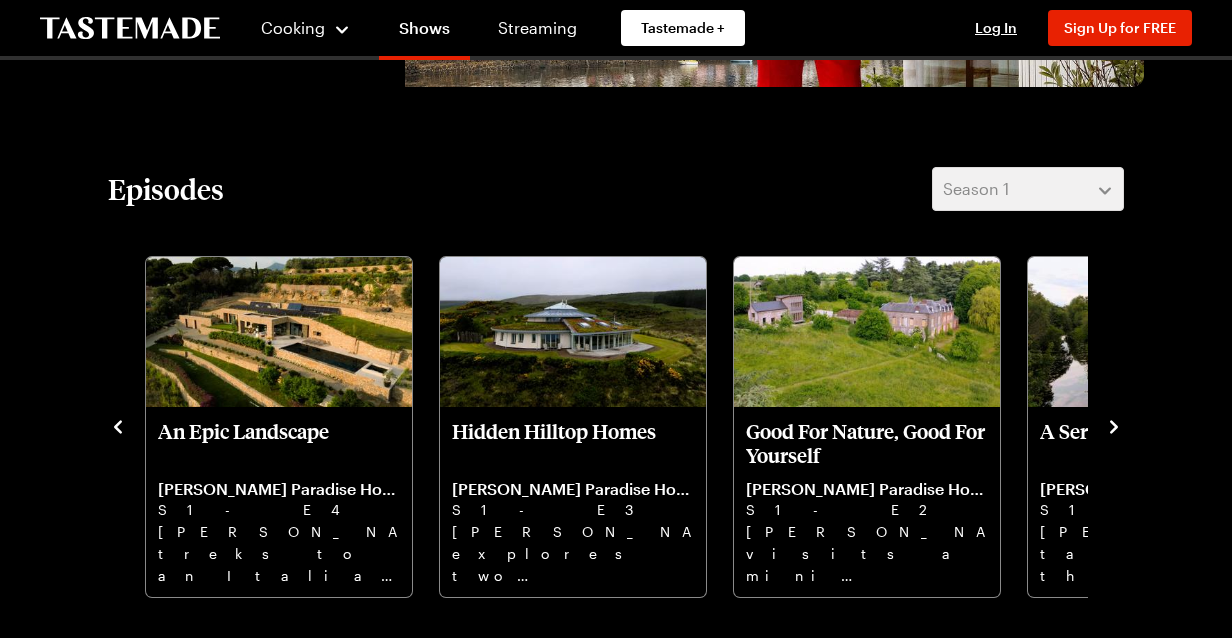 click 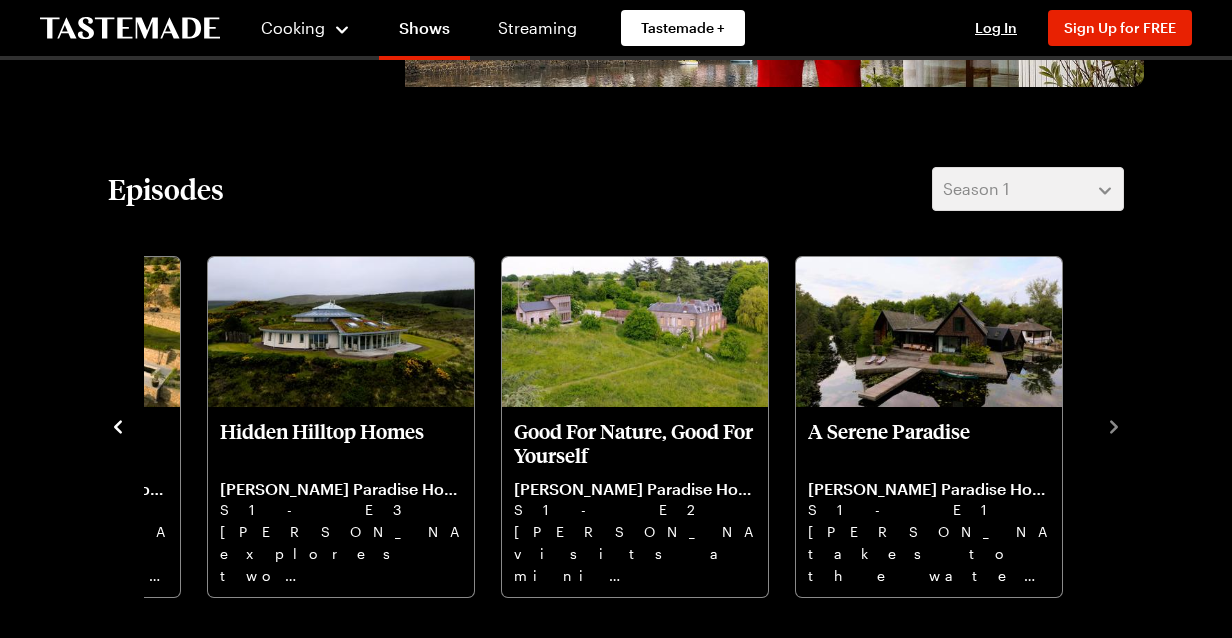 click at bounding box center [118, 425] 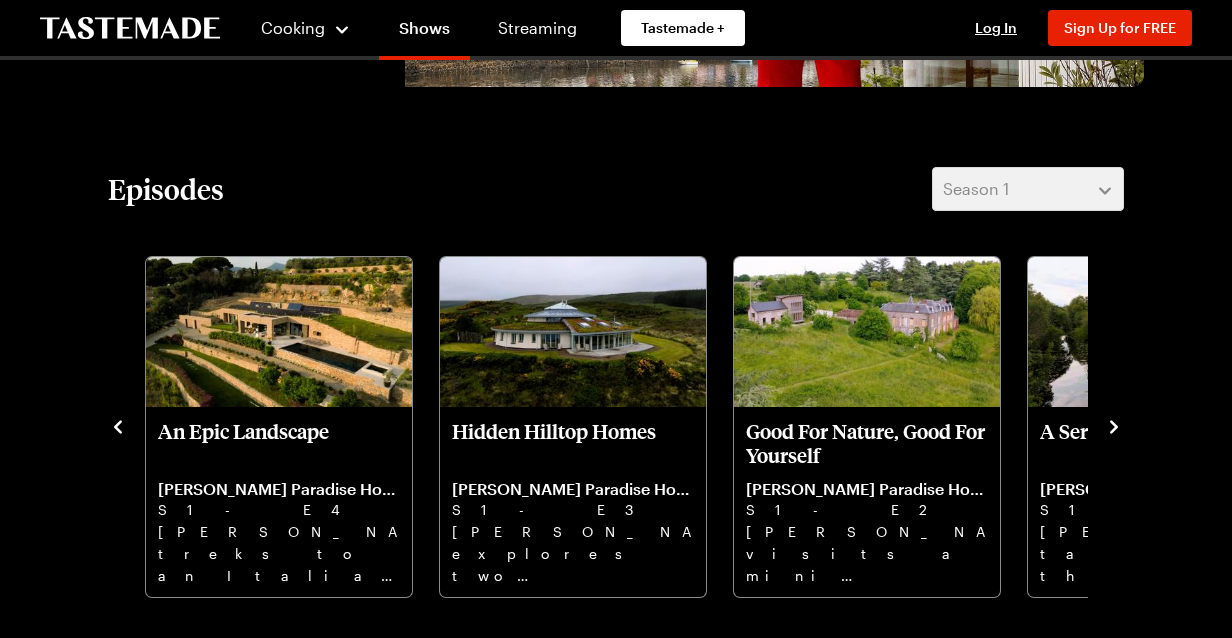 click at bounding box center (118, 425) 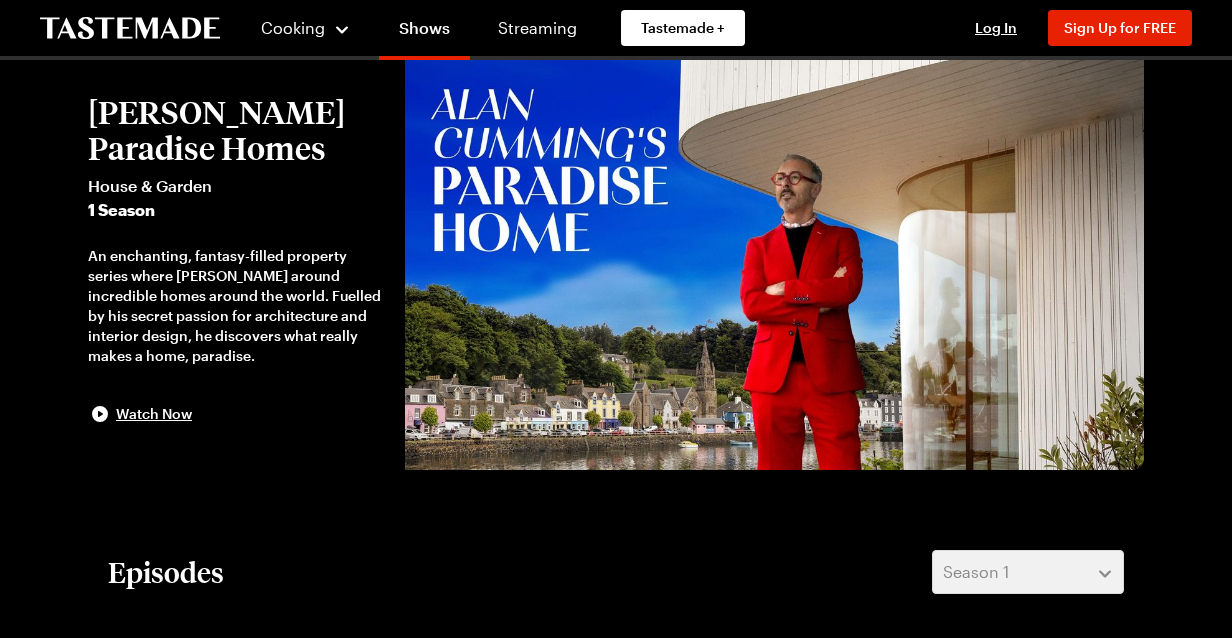 scroll, scrollTop: 68, scrollLeft: 0, axis: vertical 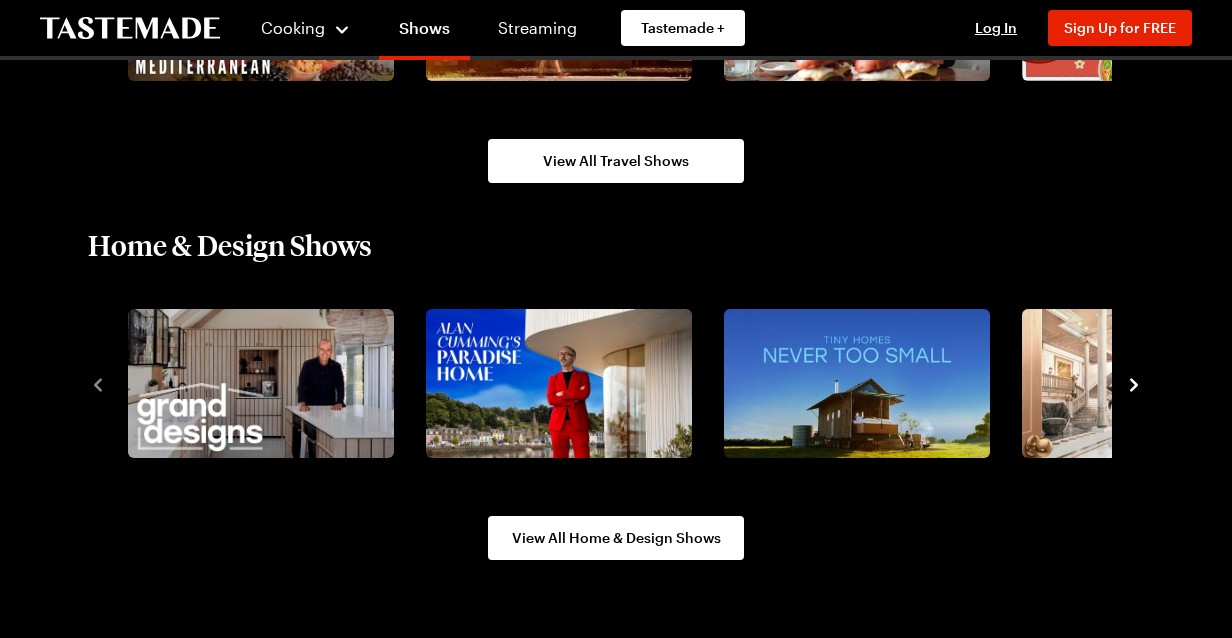 click 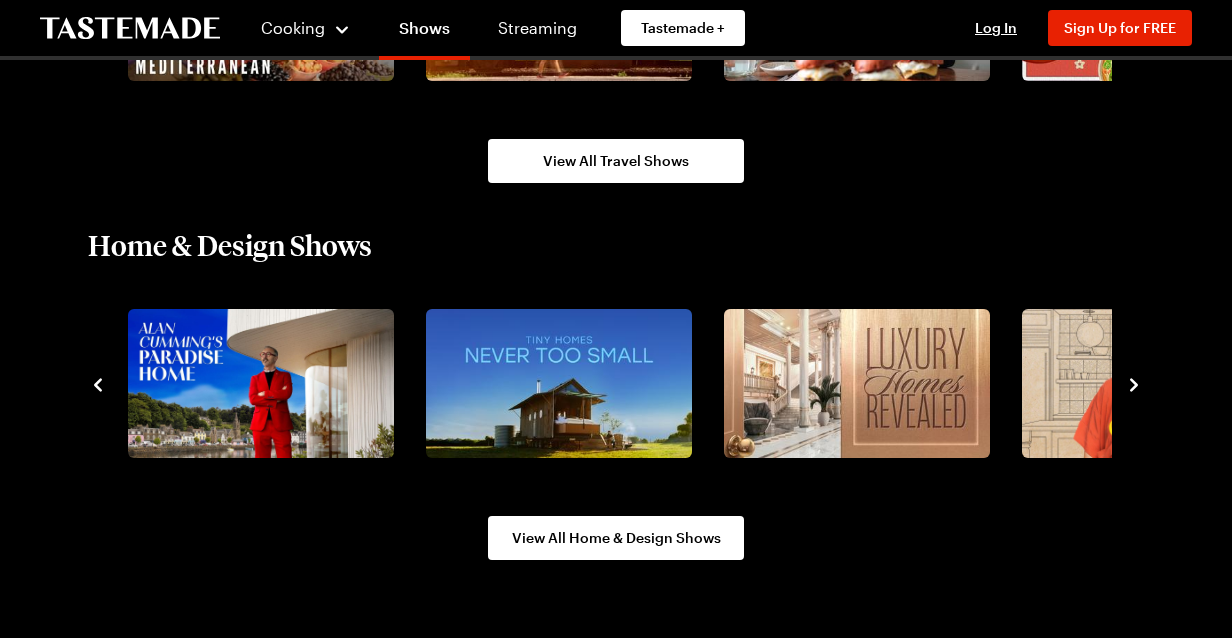 click 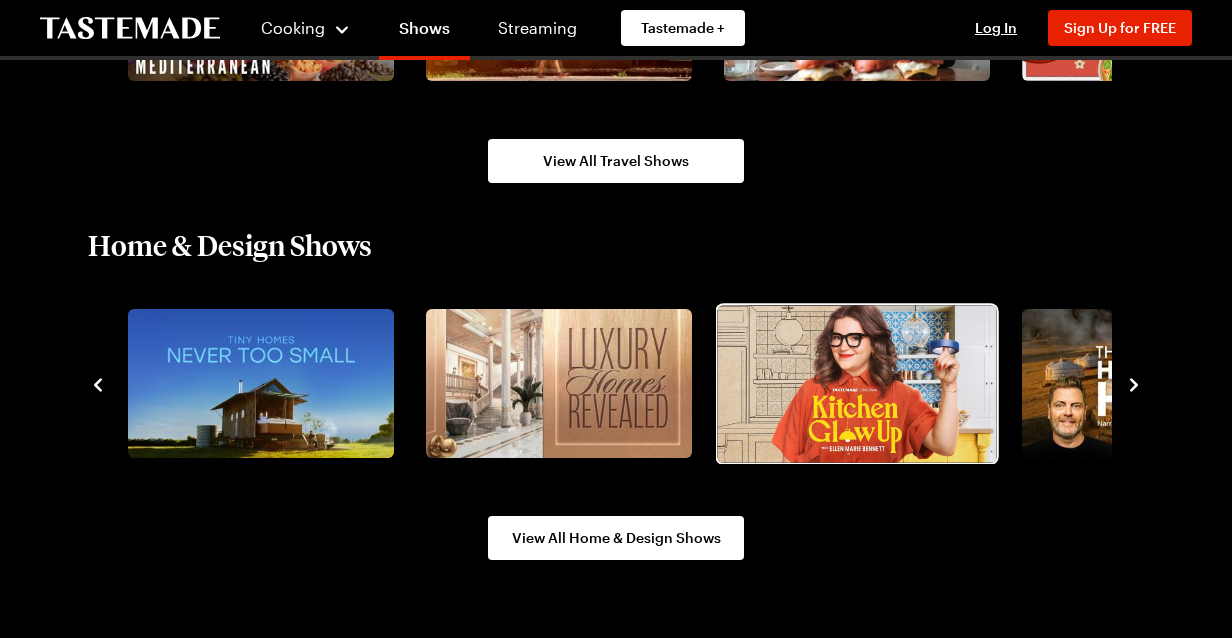 click at bounding box center (856, 383) 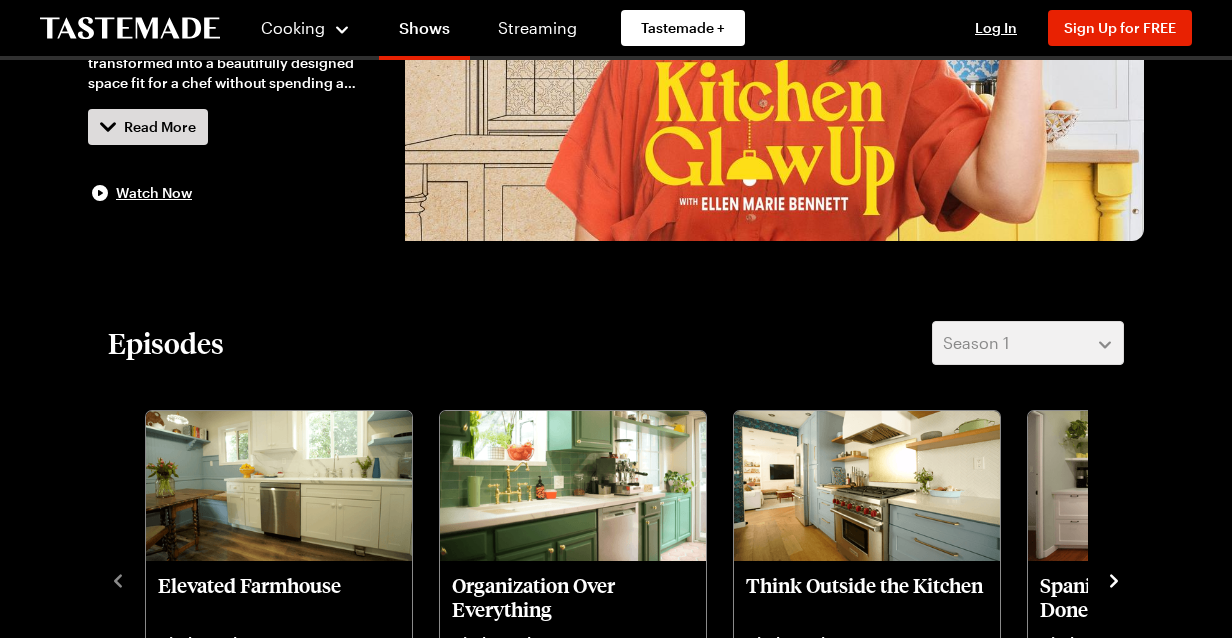 scroll, scrollTop: 304, scrollLeft: 0, axis: vertical 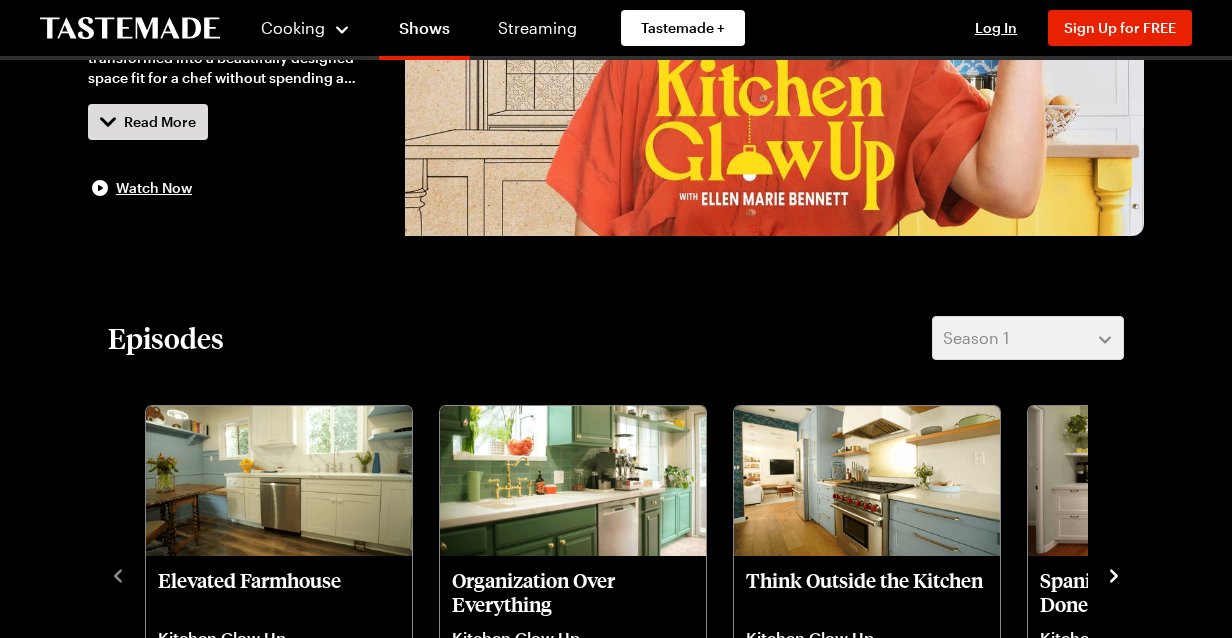 click 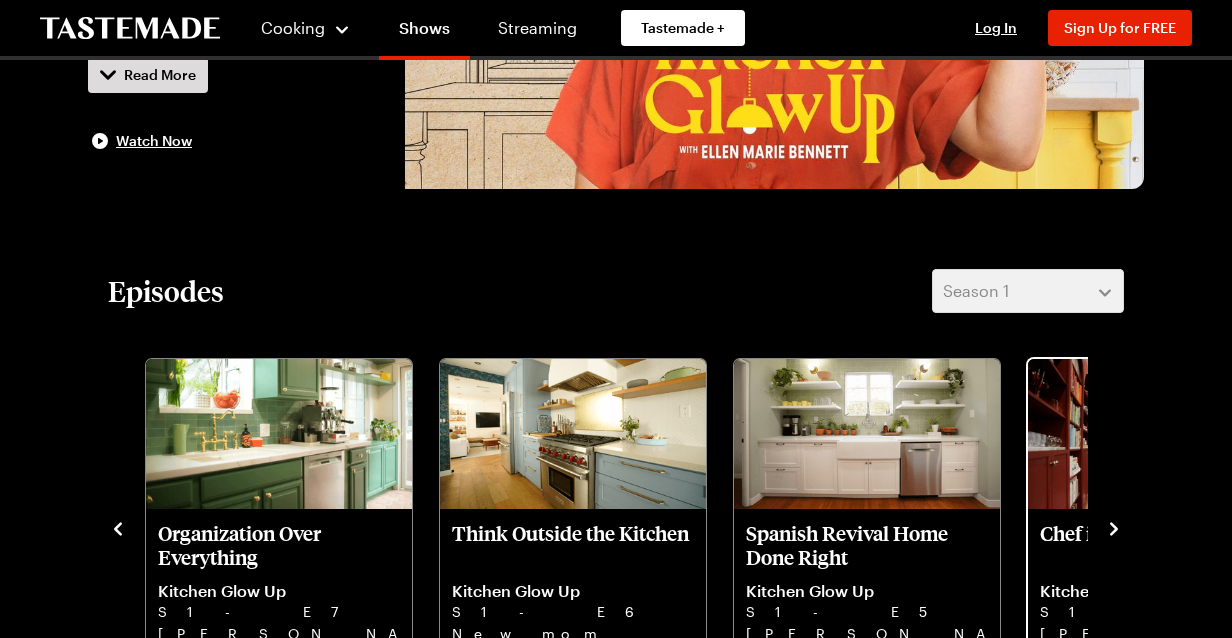 scroll, scrollTop: 352, scrollLeft: 0, axis: vertical 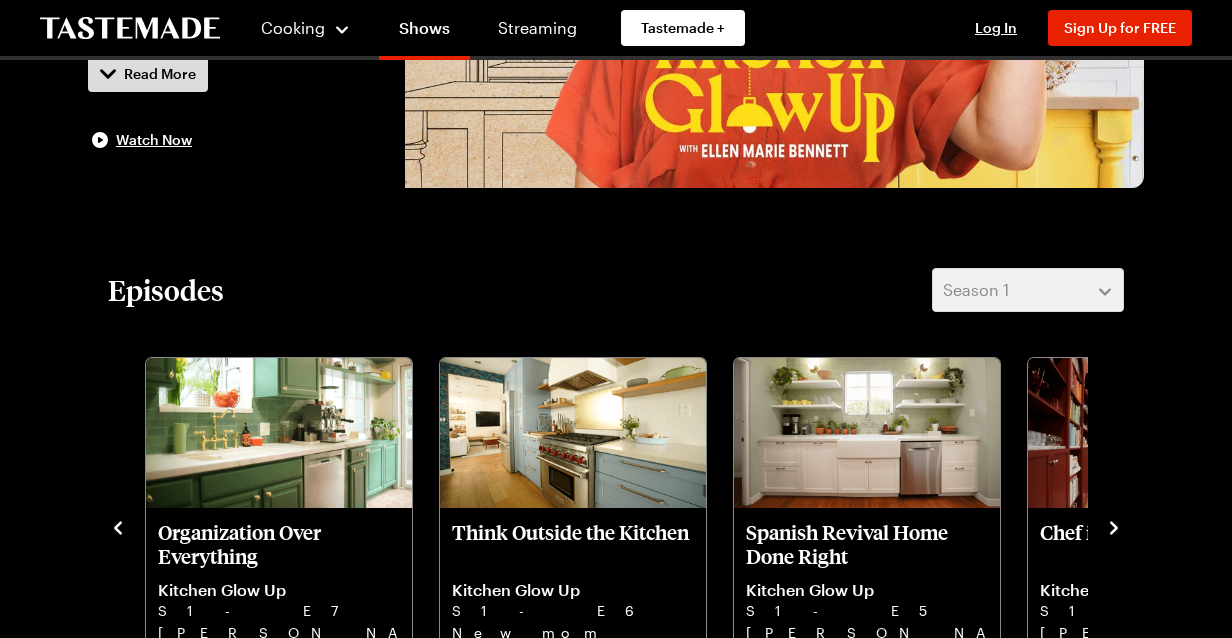 click 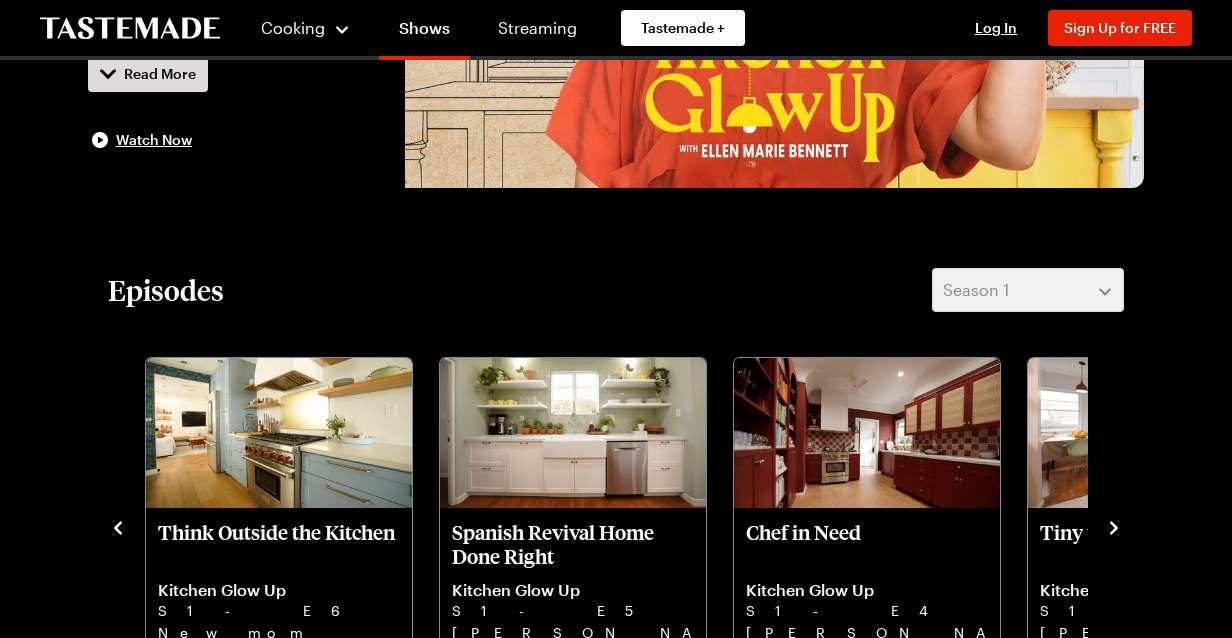 click 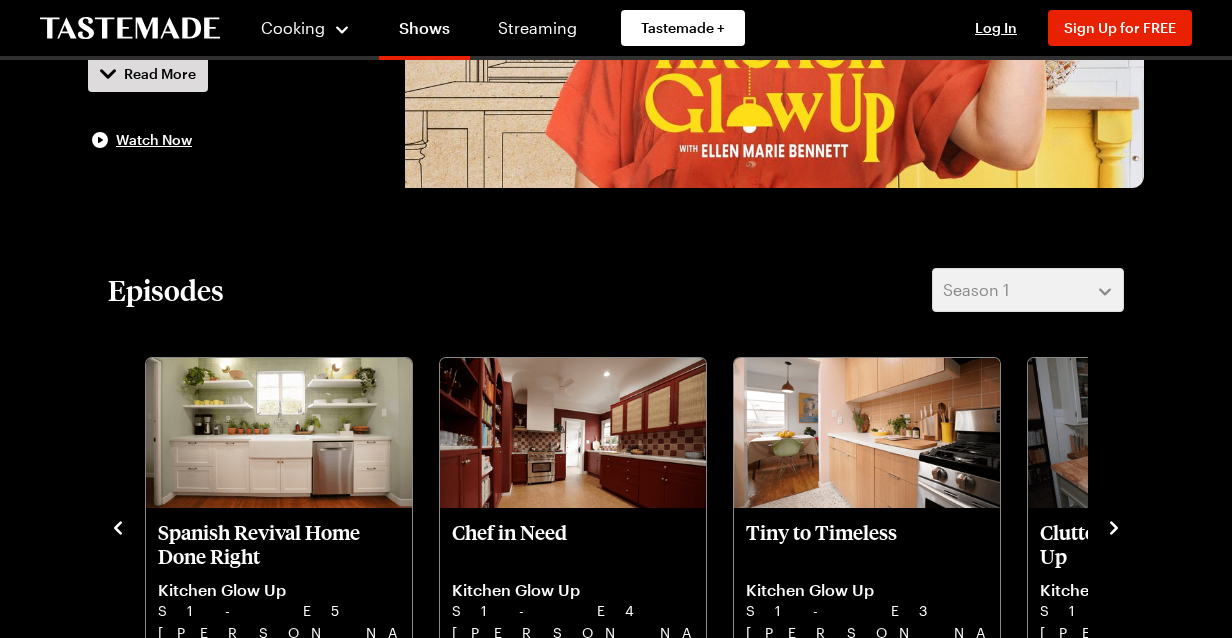click 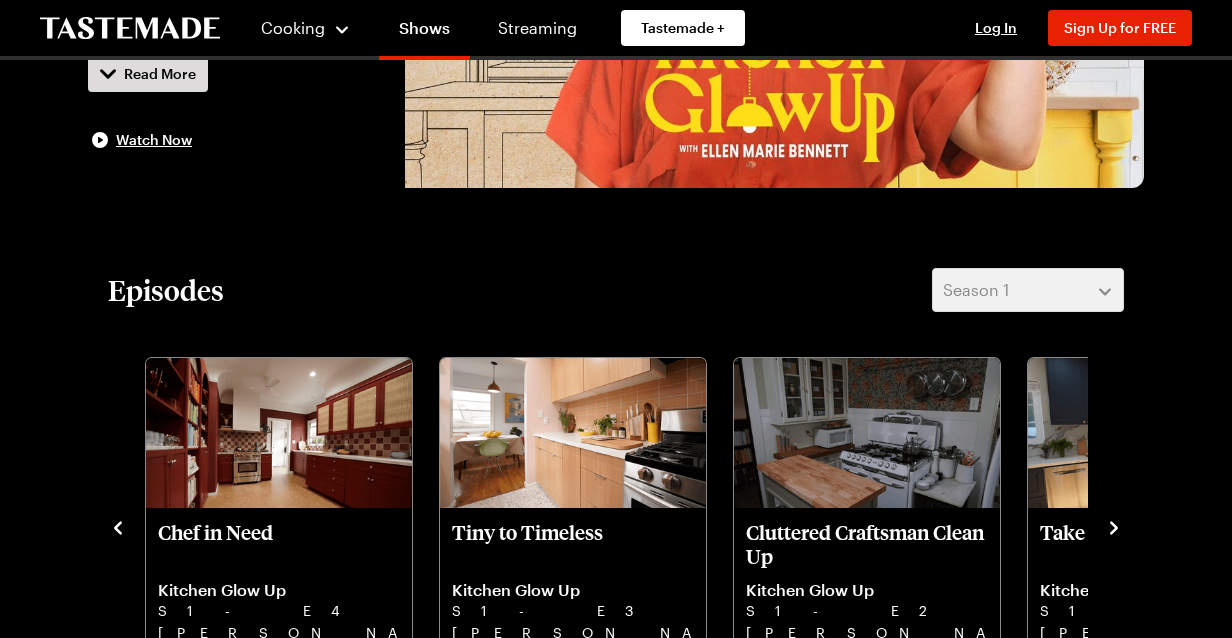 click 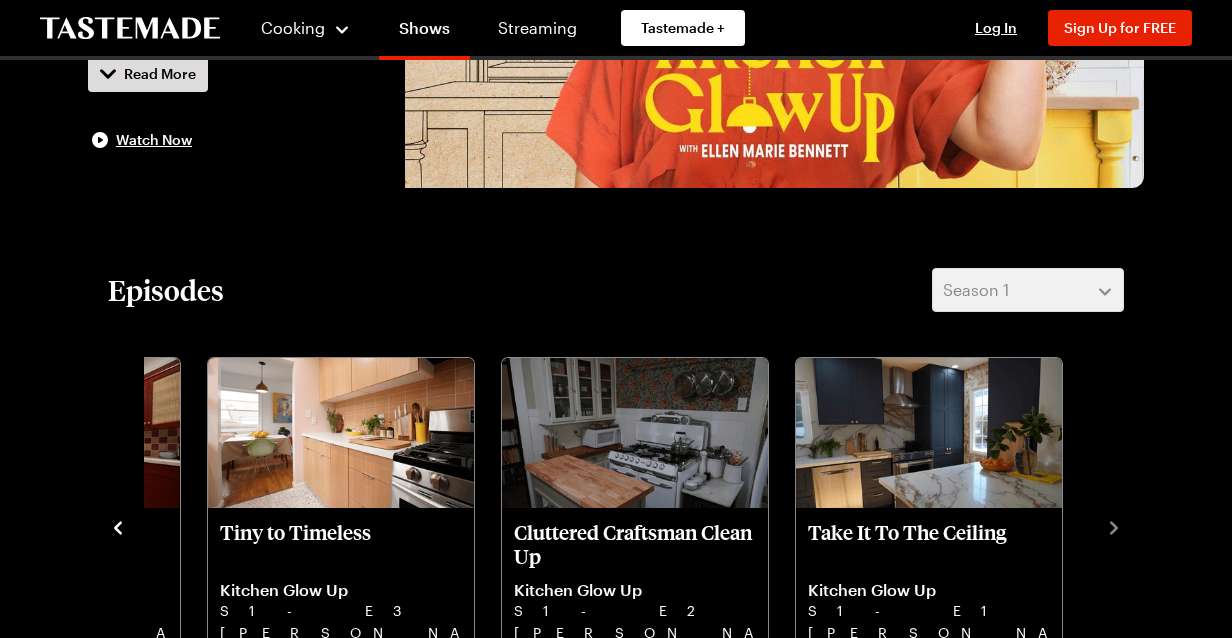 scroll, scrollTop: 408, scrollLeft: 0, axis: vertical 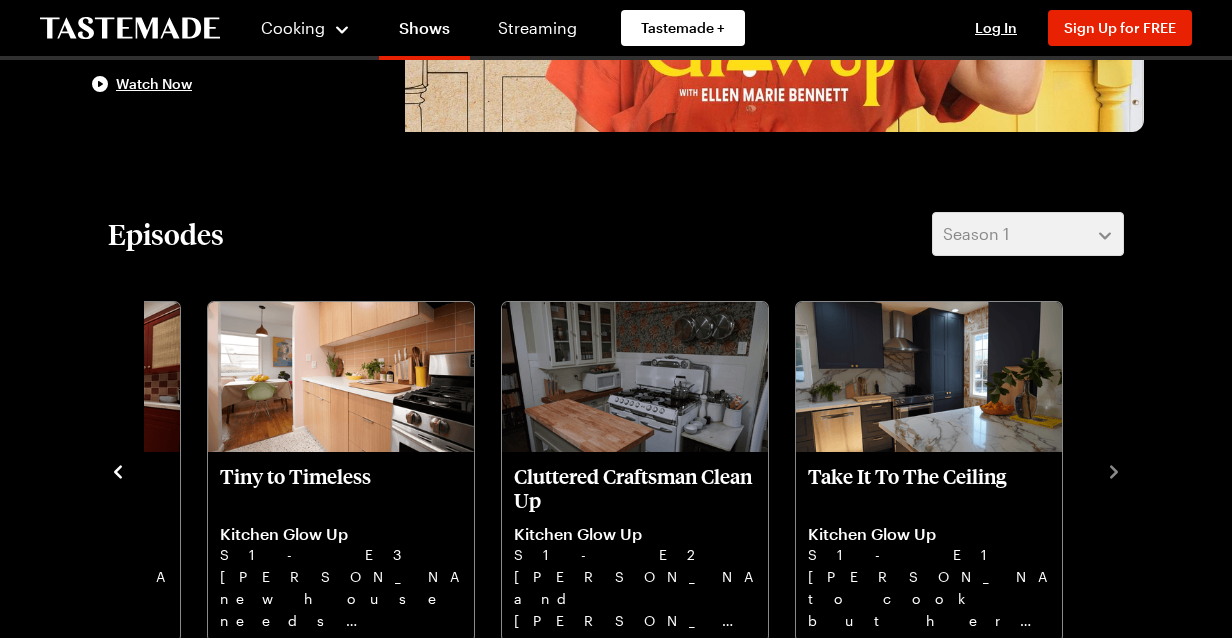 click 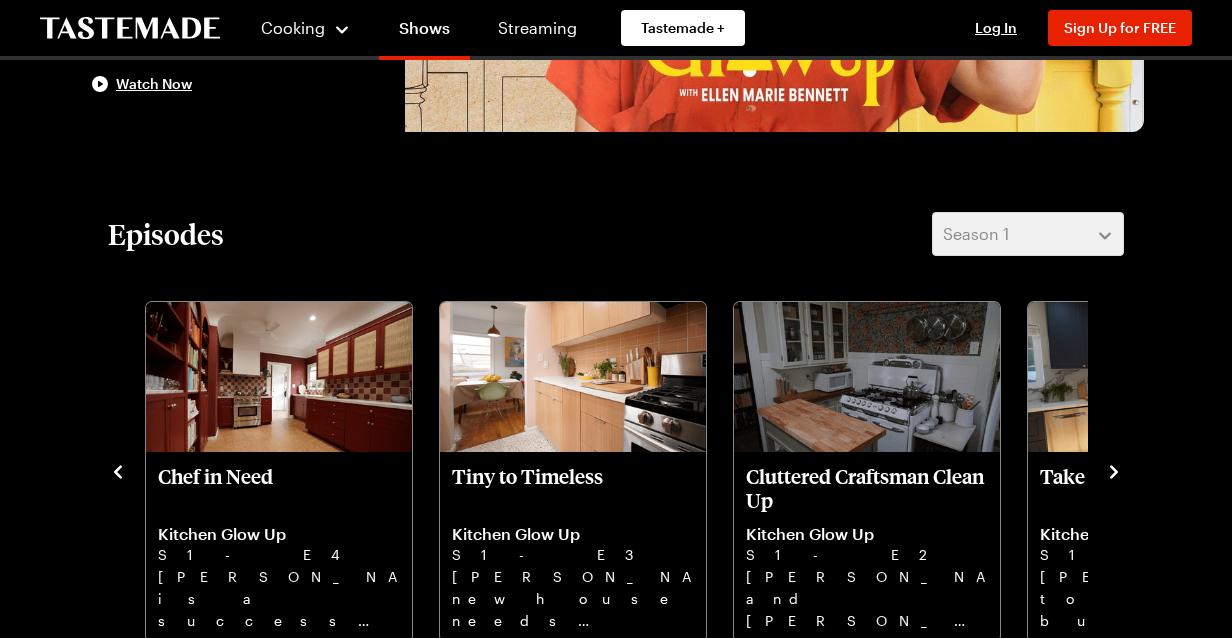 click 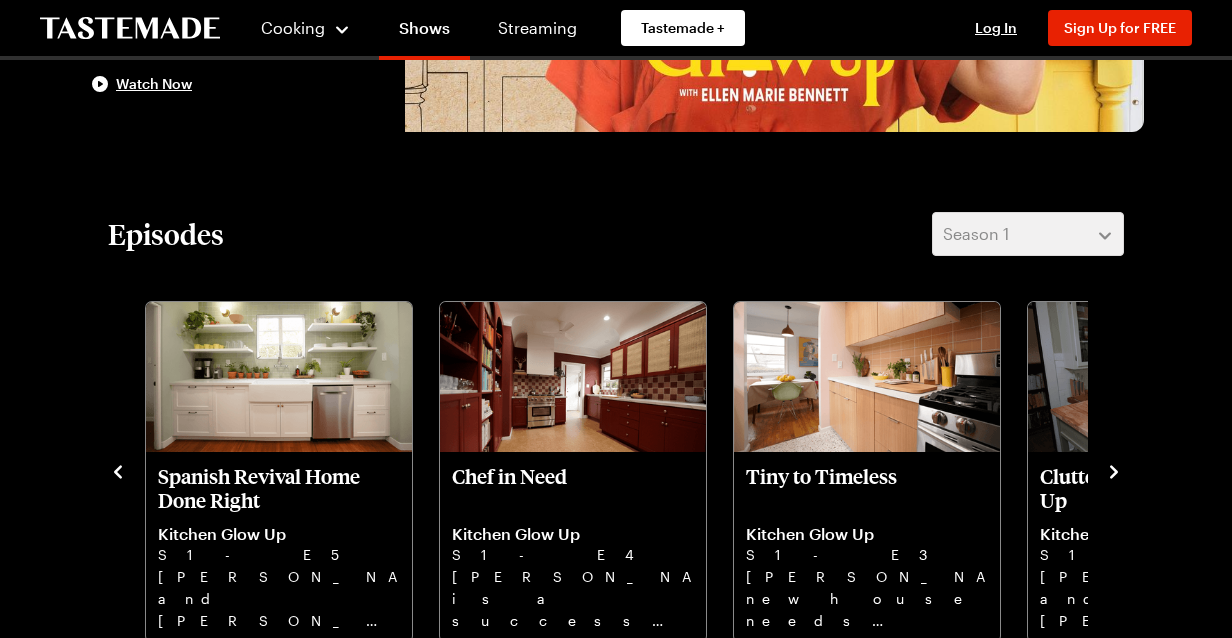click 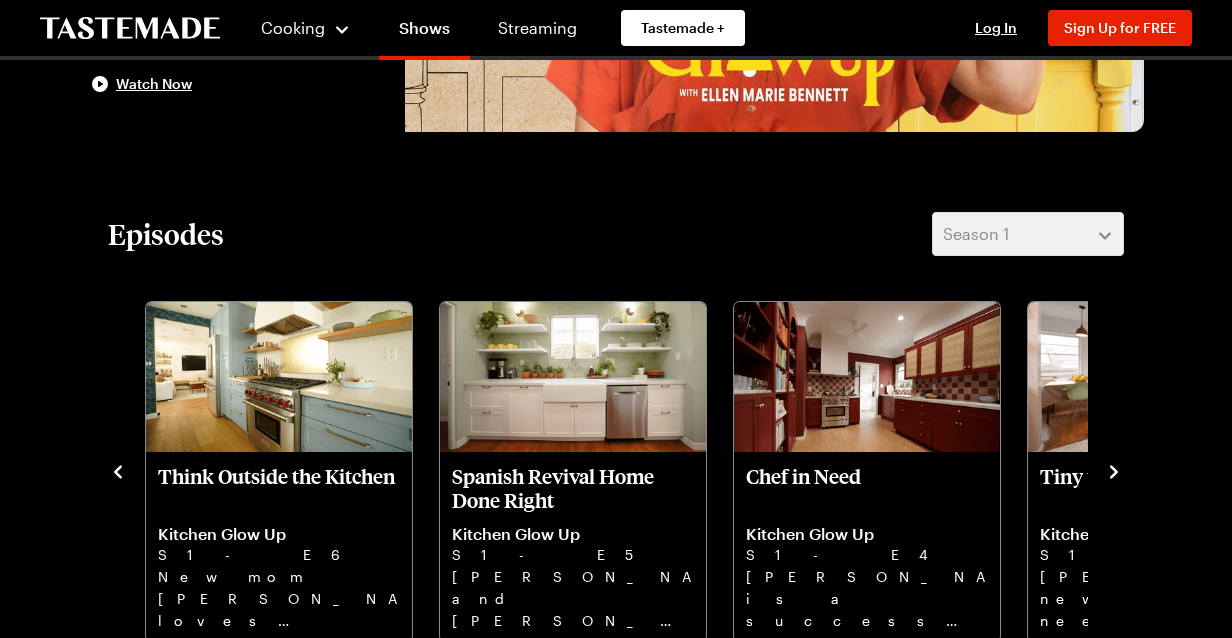 click 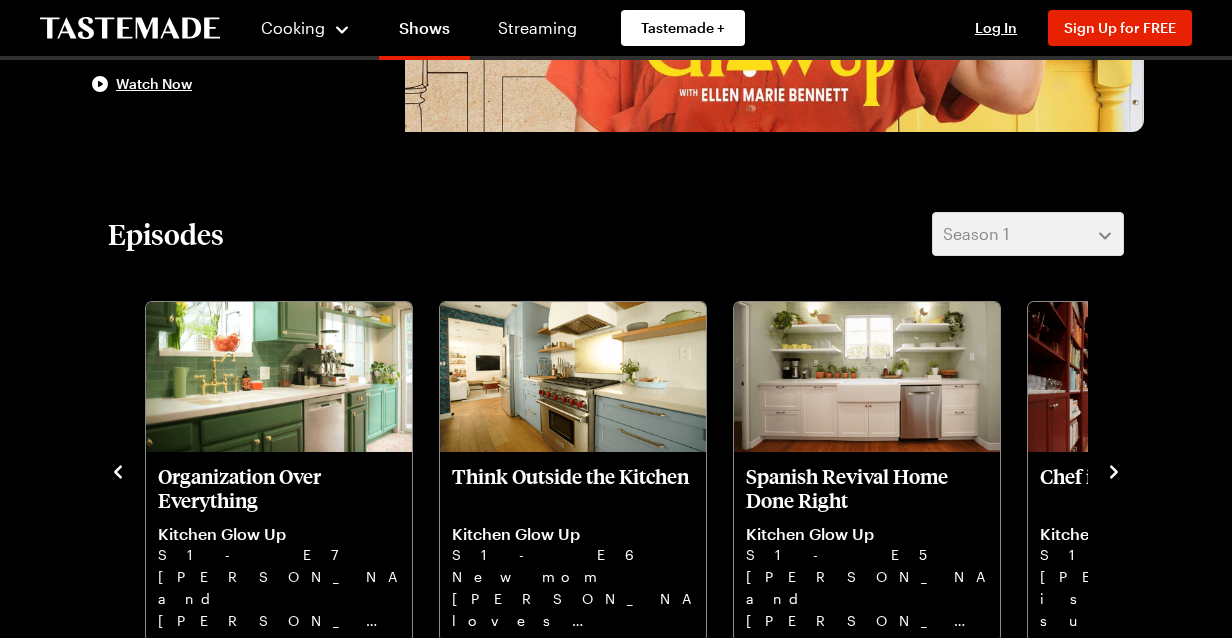 click 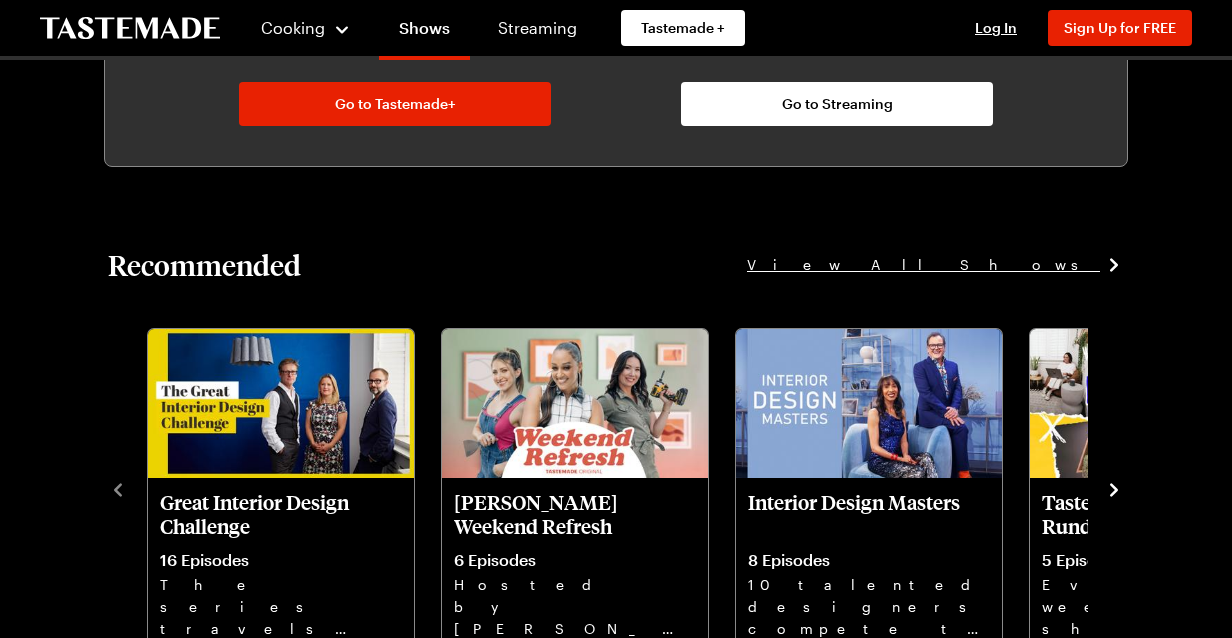 scroll, scrollTop: 1258, scrollLeft: 0, axis: vertical 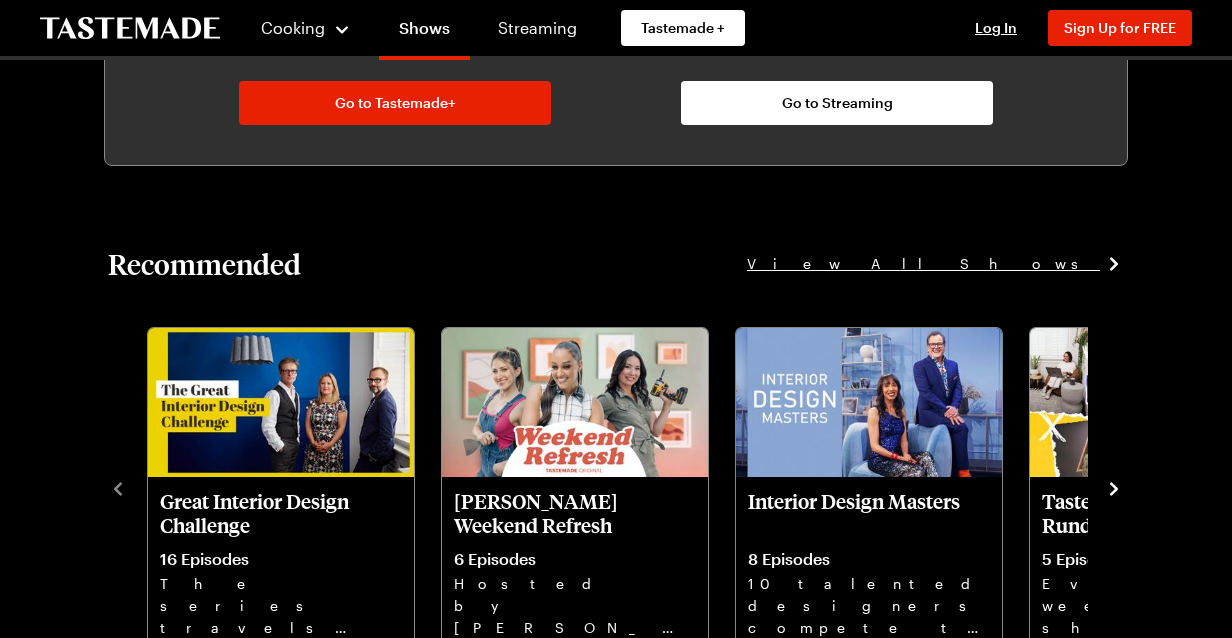 click 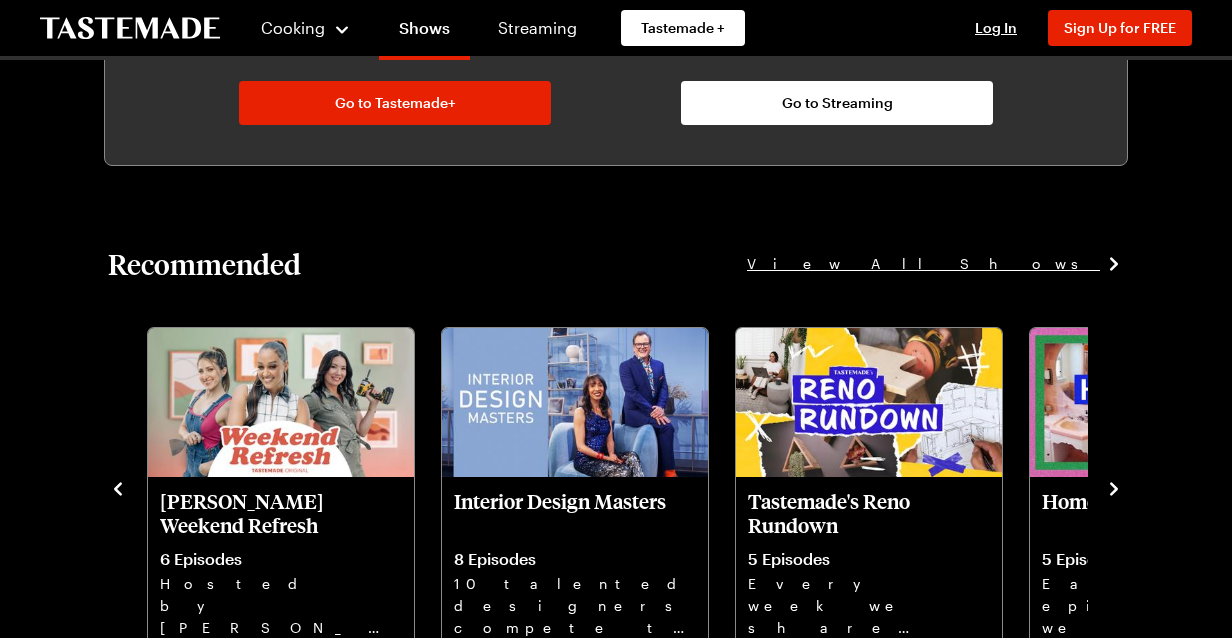 click 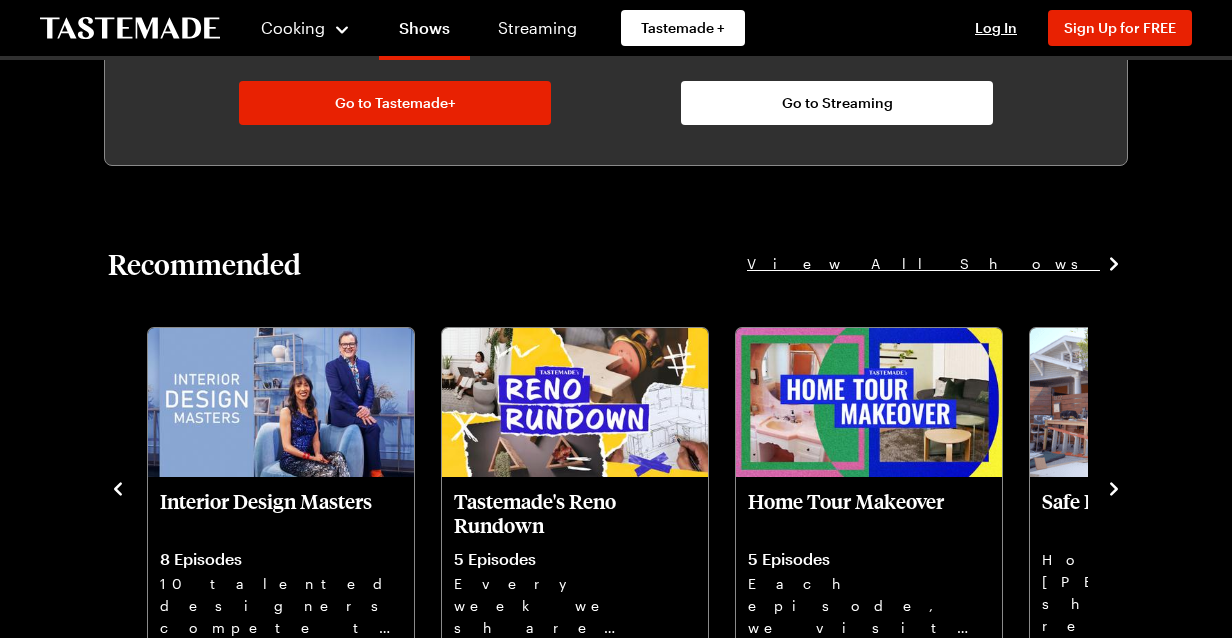 click 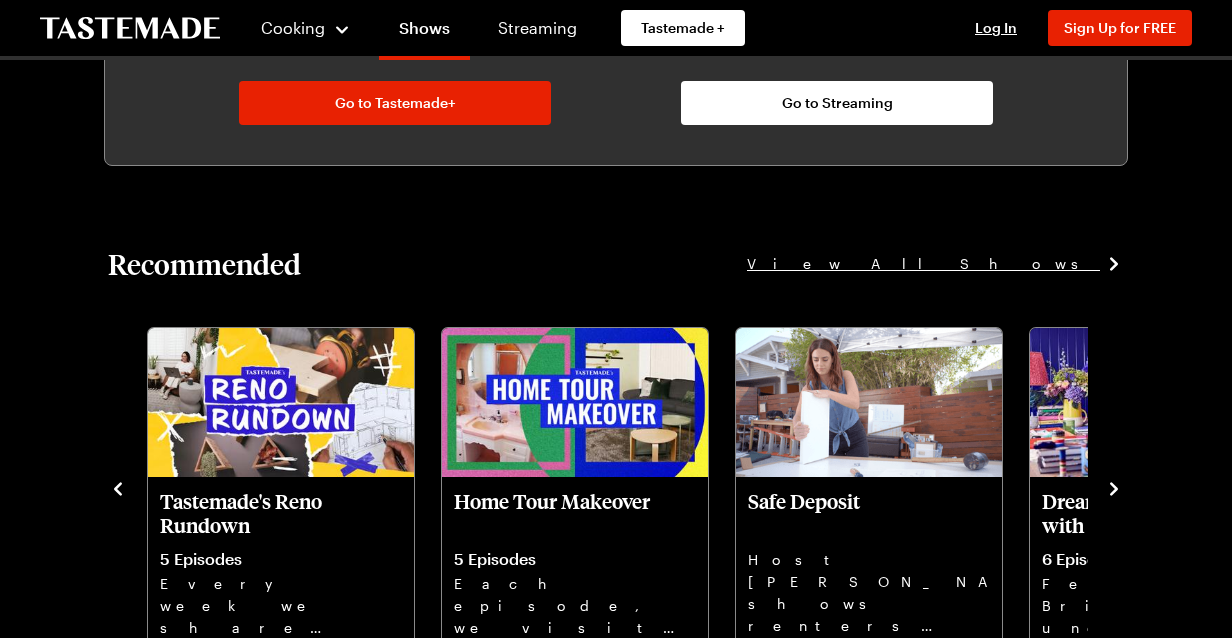 click 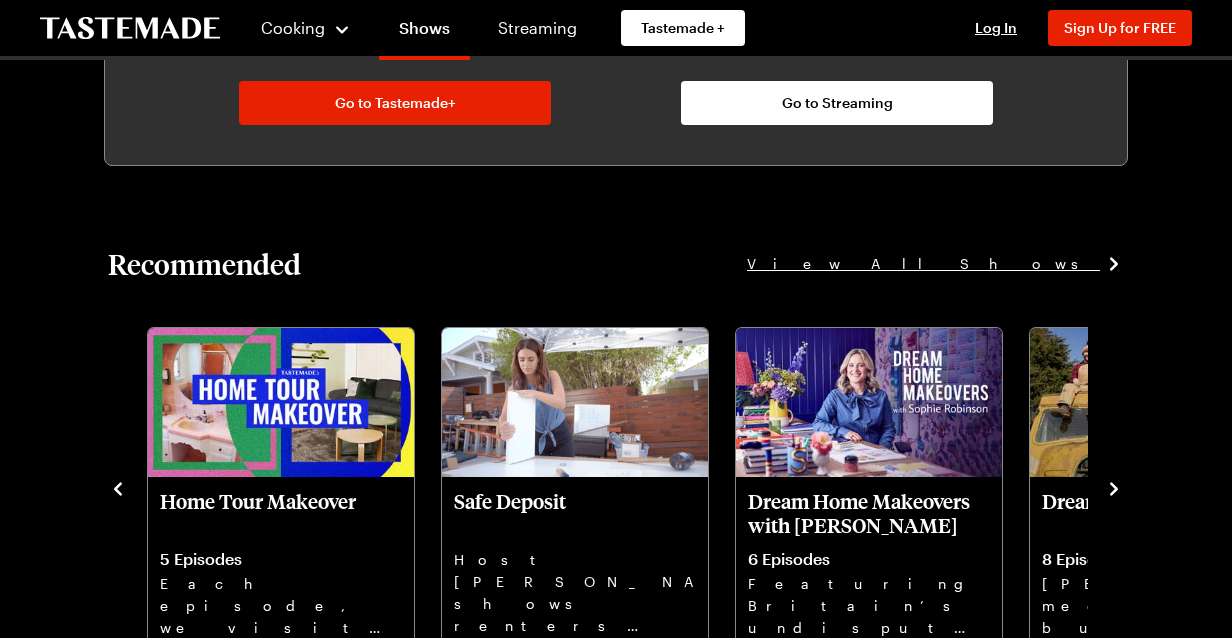 click 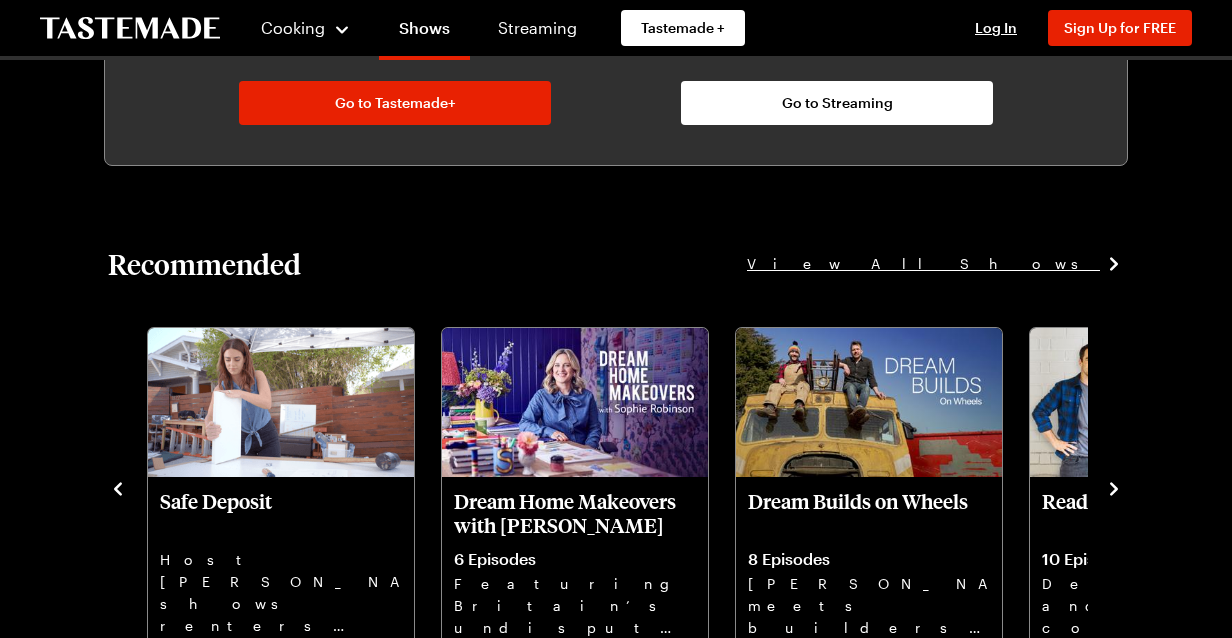 click 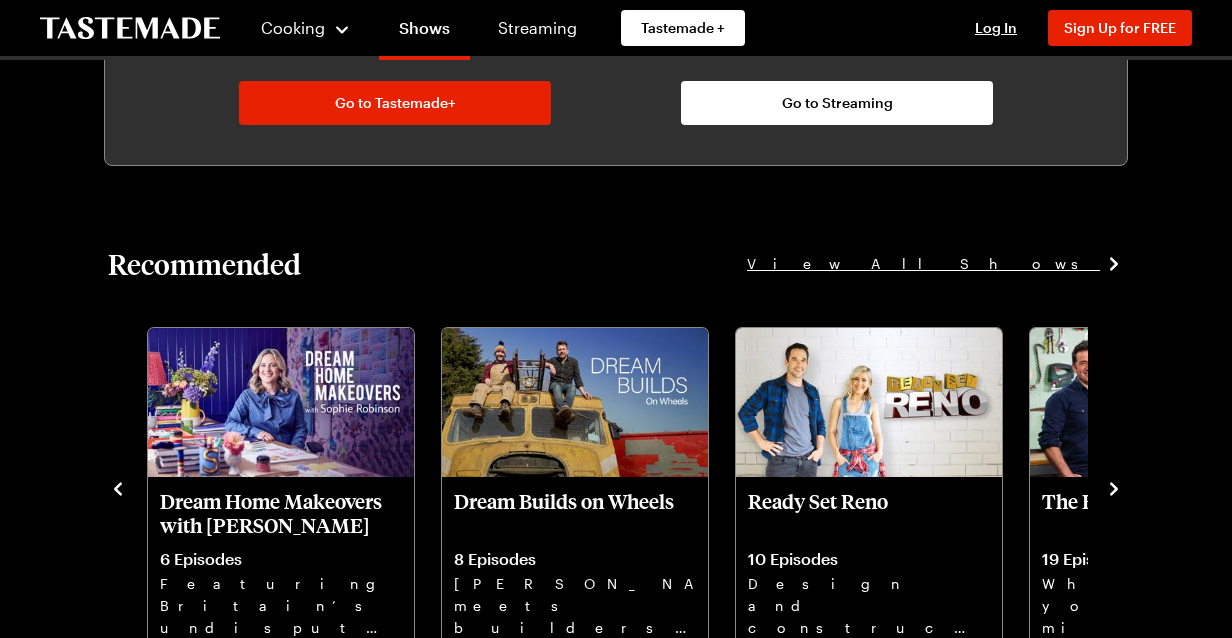 click 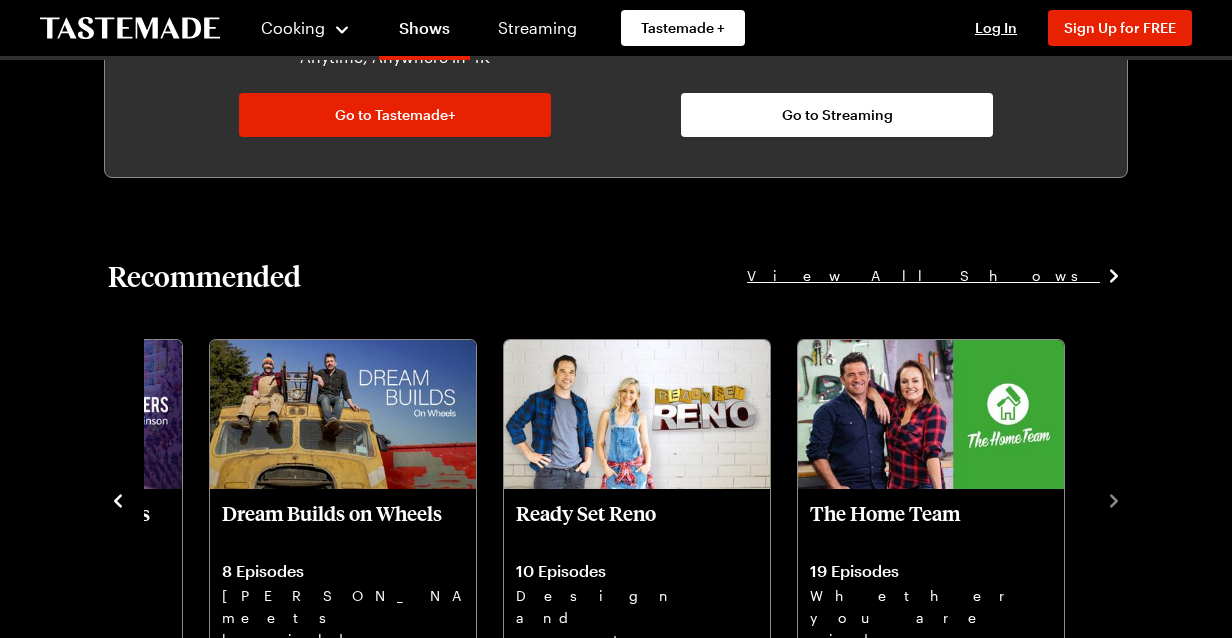 scroll, scrollTop: 1245, scrollLeft: 0, axis: vertical 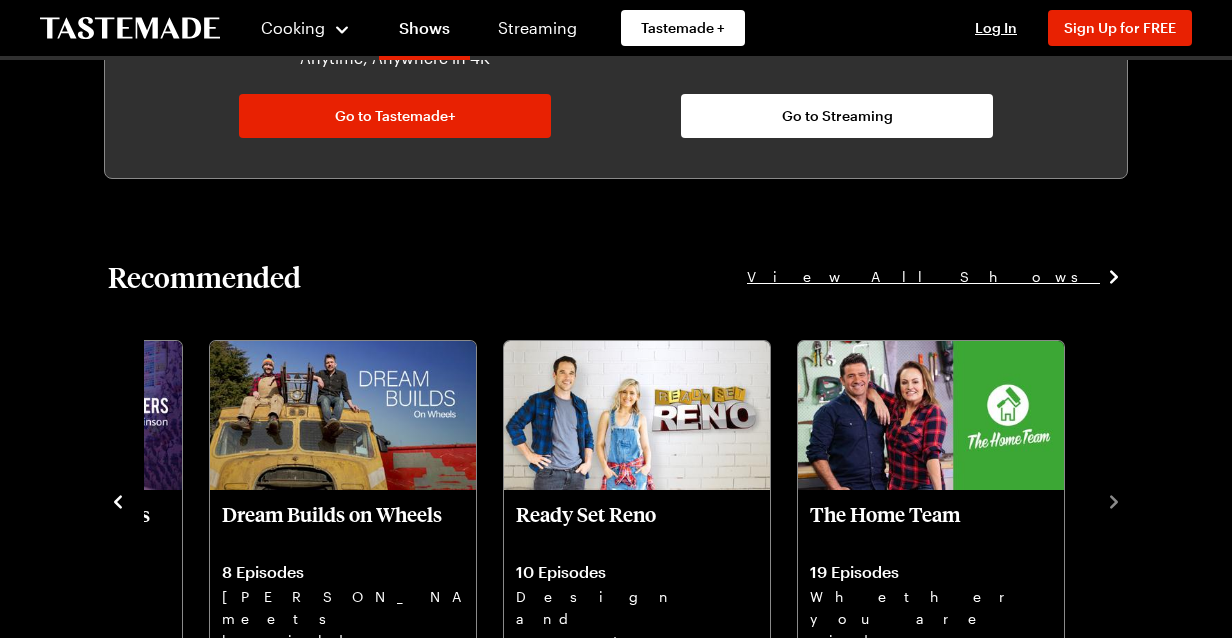 click on "View All Shows" at bounding box center (923, 277) 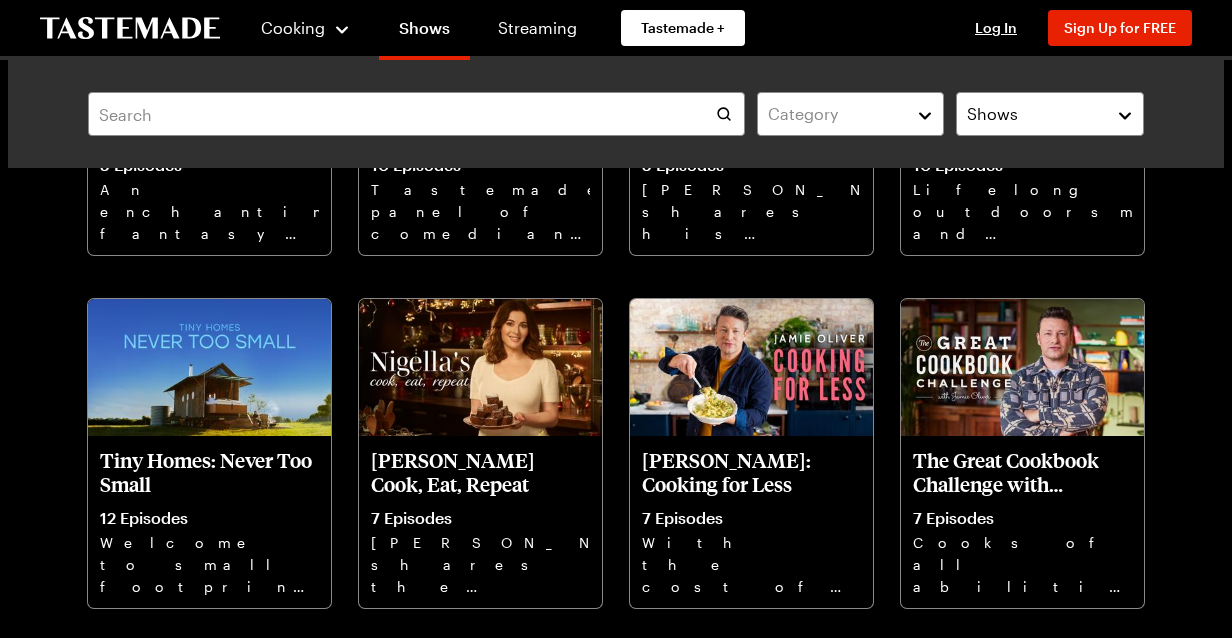 scroll, scrollTop: 1078, scrollLeft: 0, axis: vertical 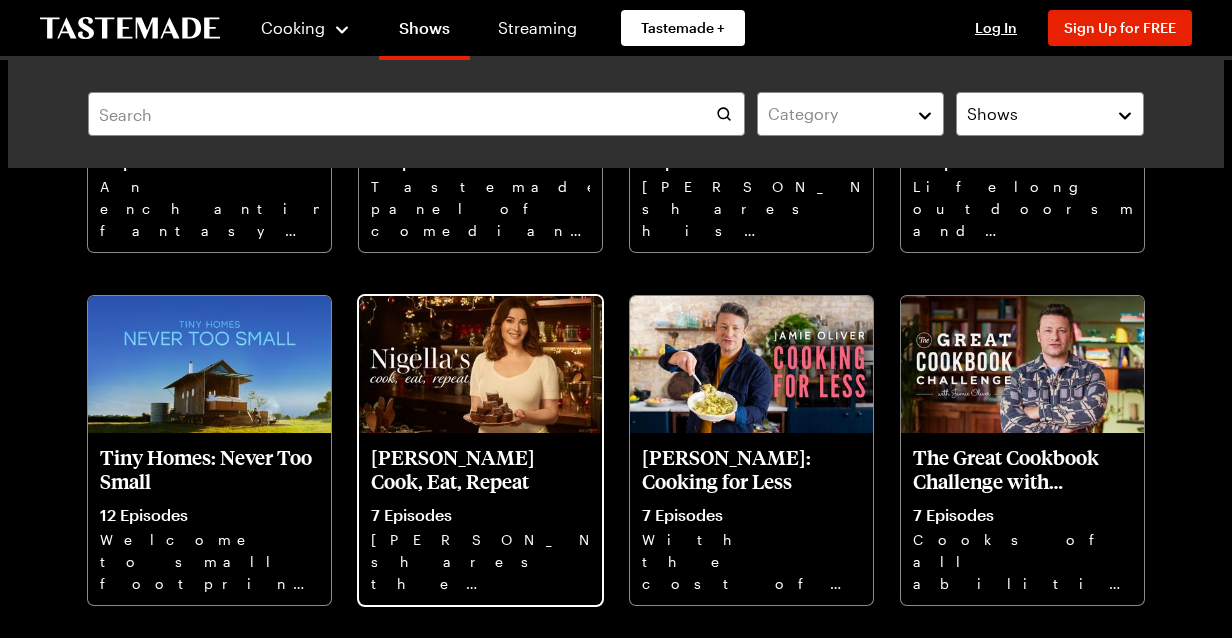 click at bounding box center [480, 364] 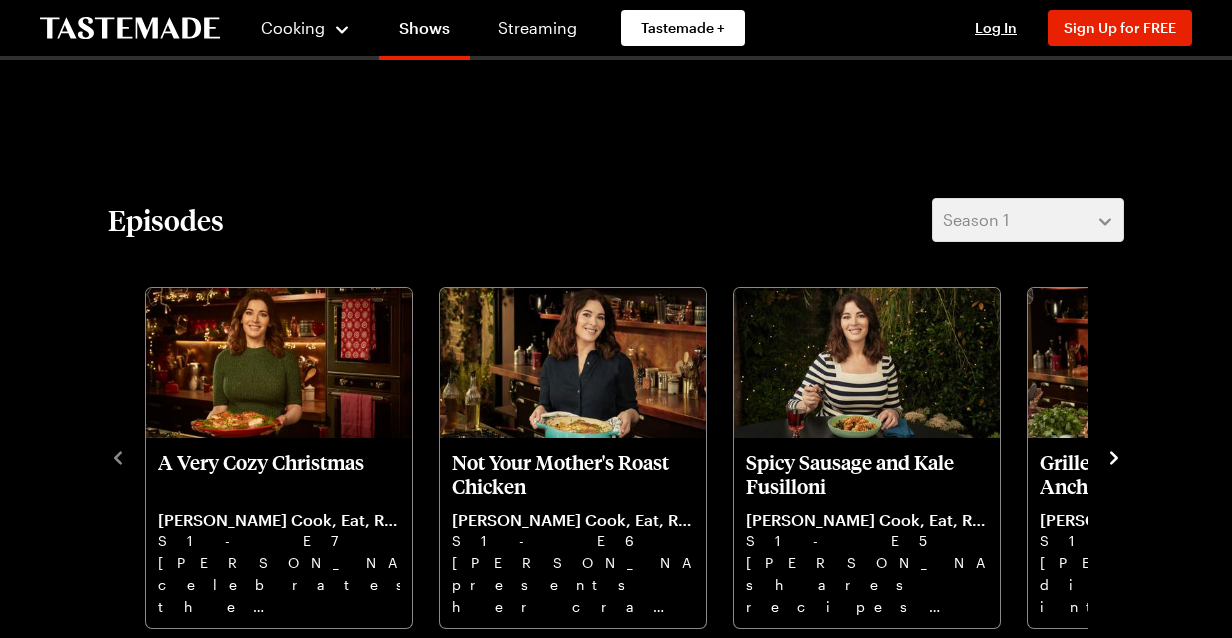 scroll, scrollTop: 431, scrollLeft: 0, axis: vertical 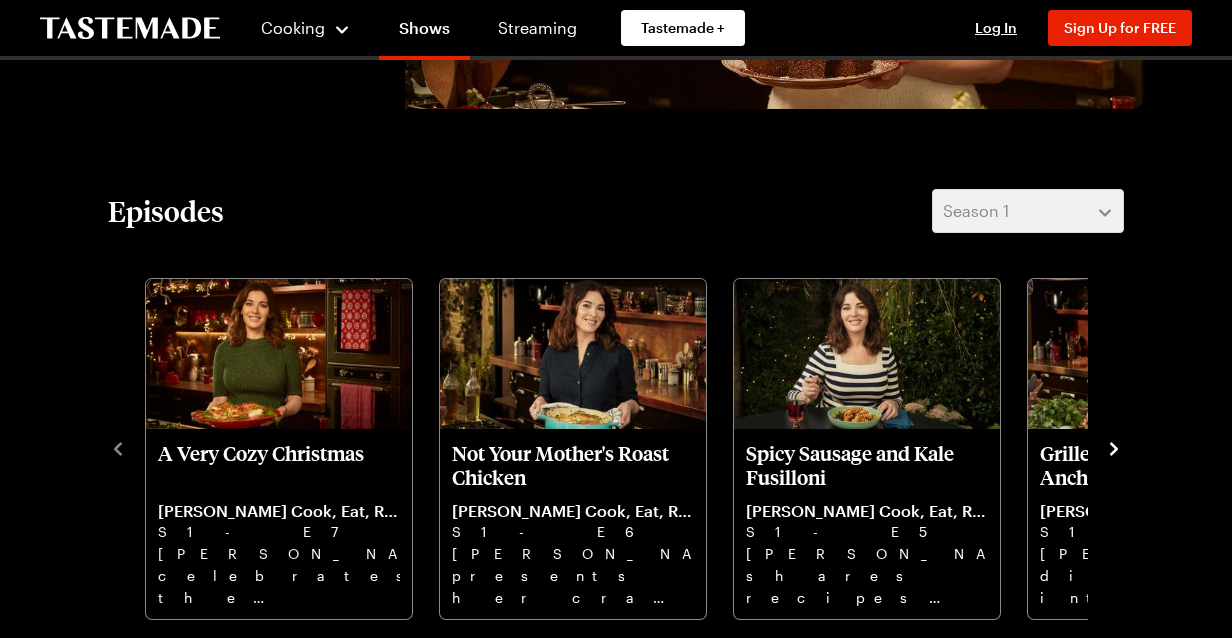 click 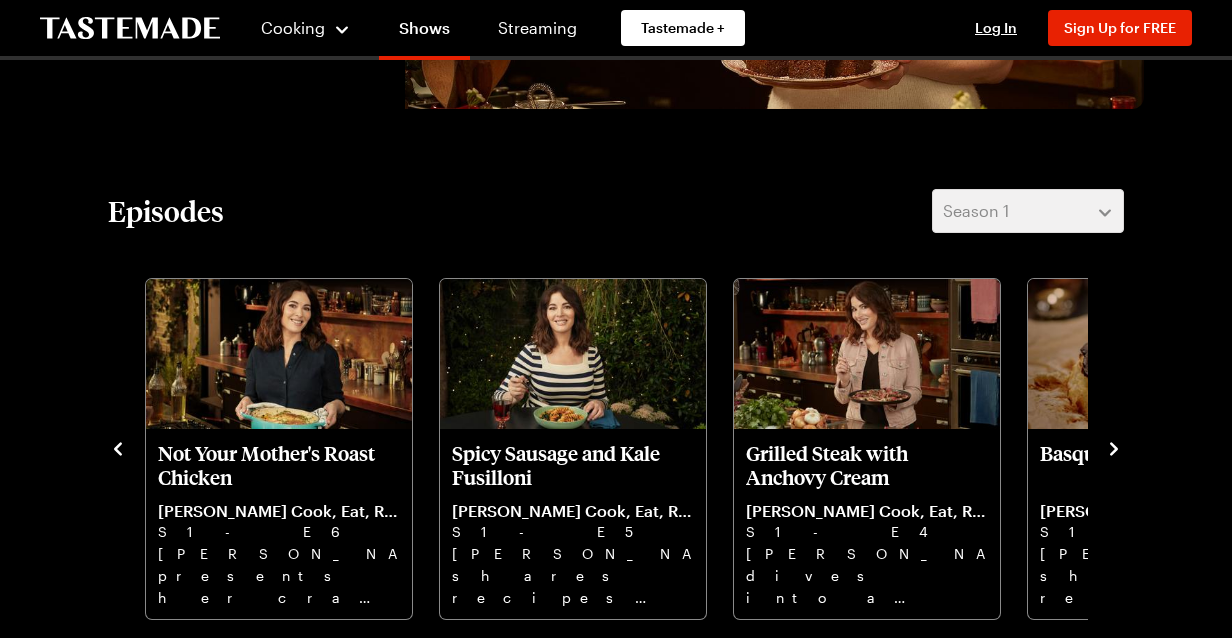 click 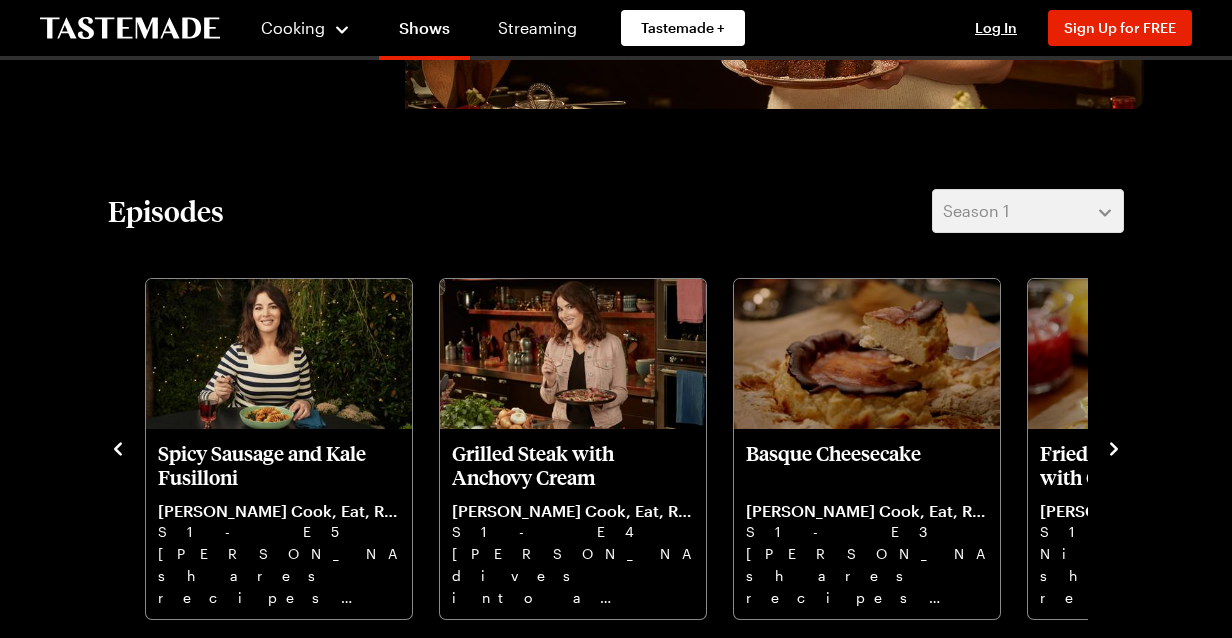 click 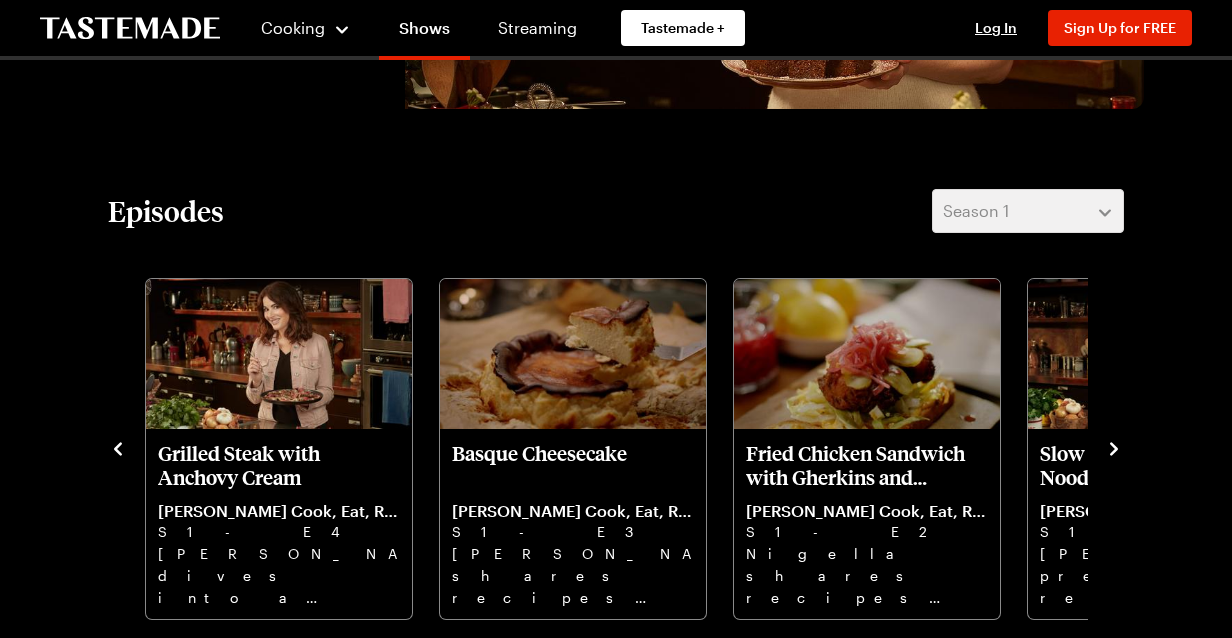 click 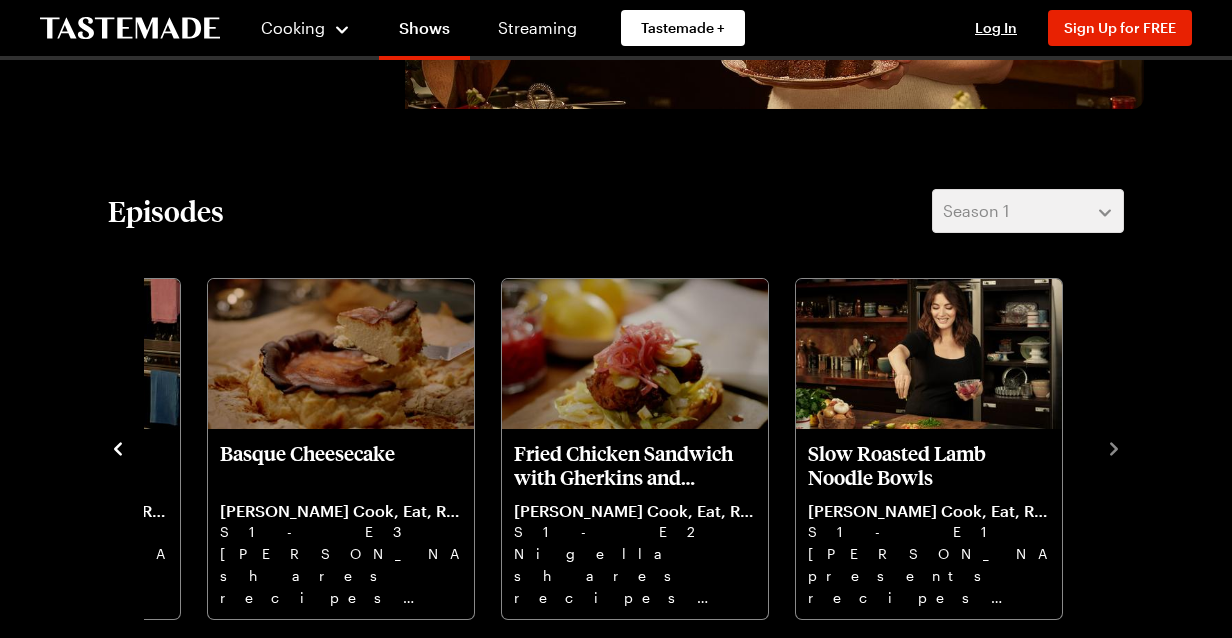 click 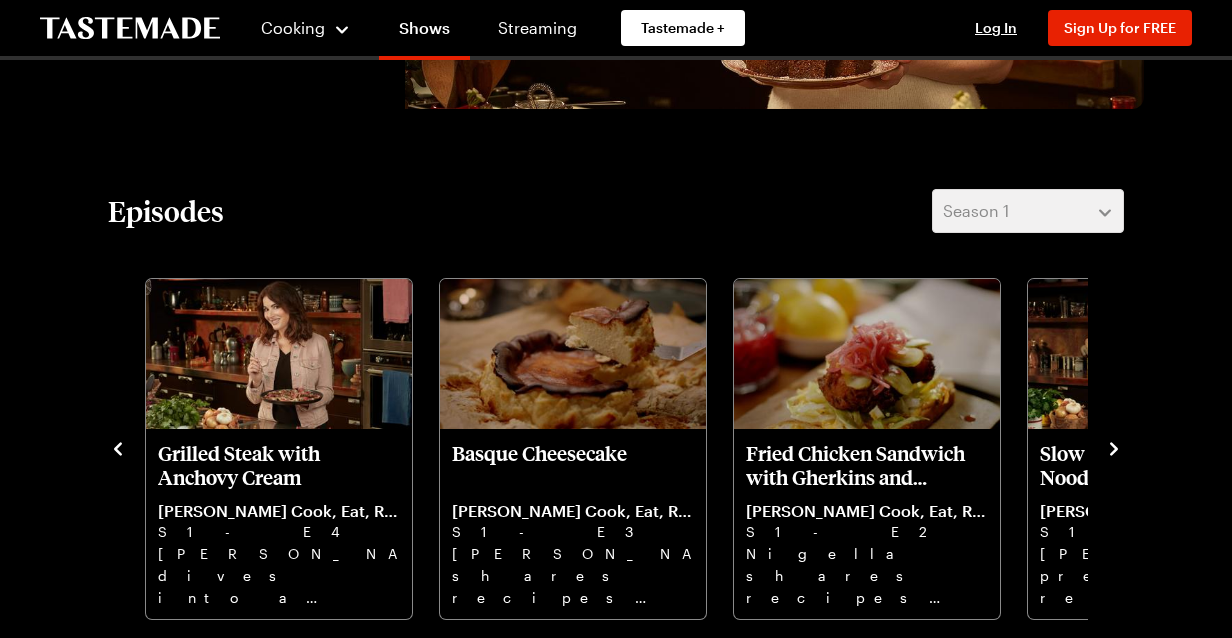 click 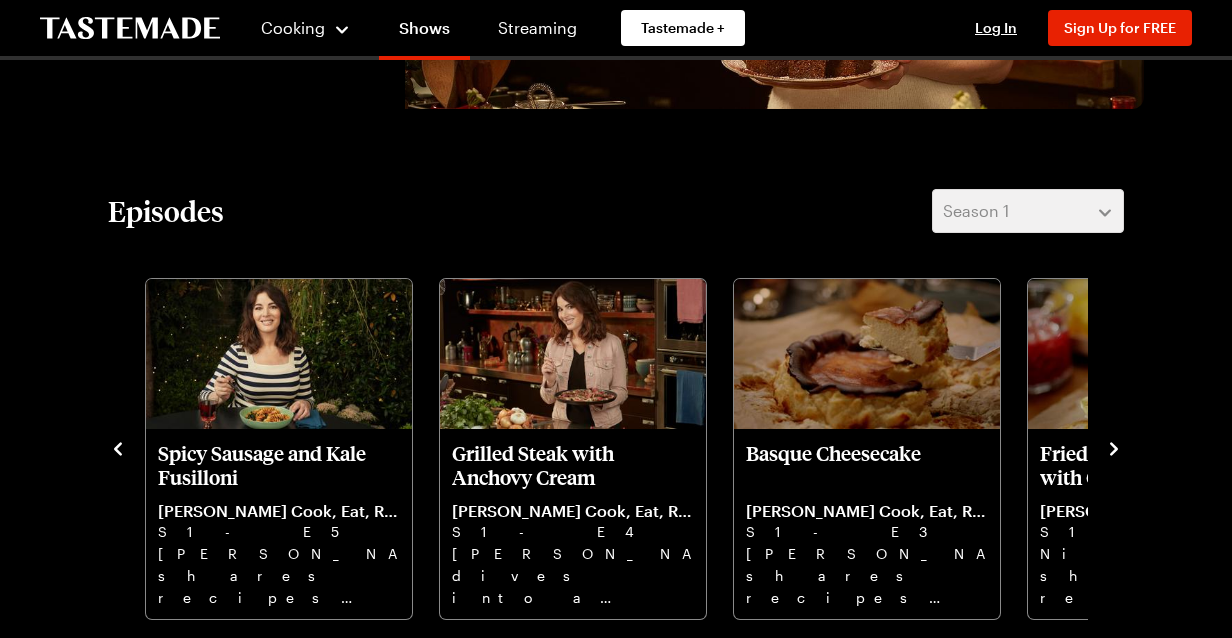 click 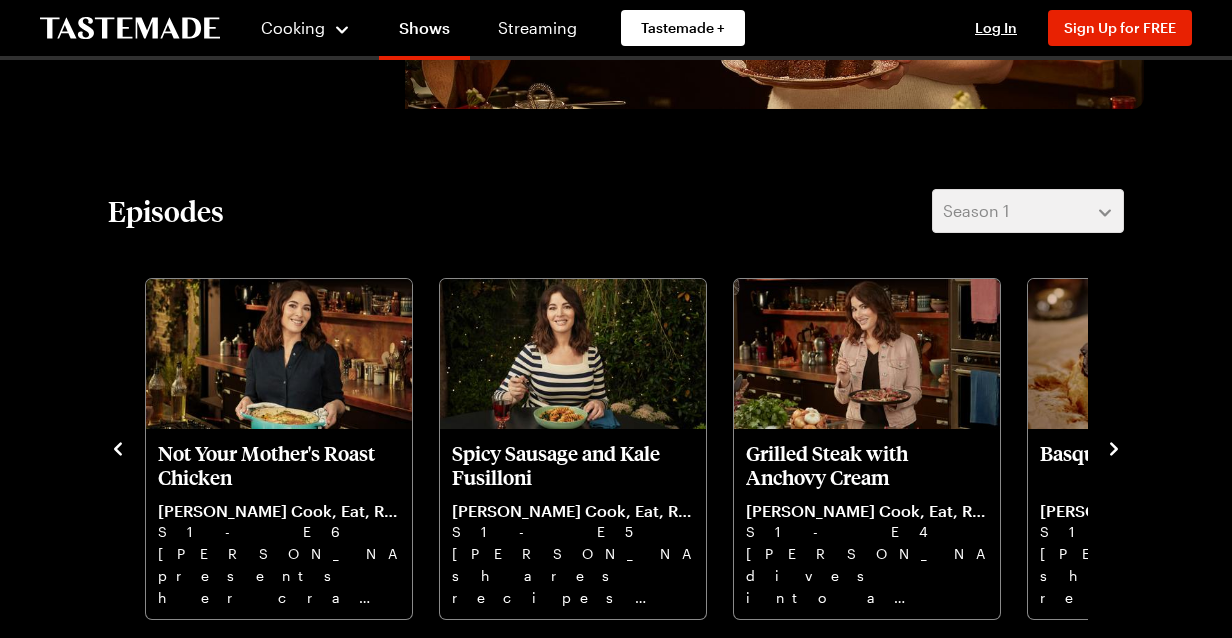 click 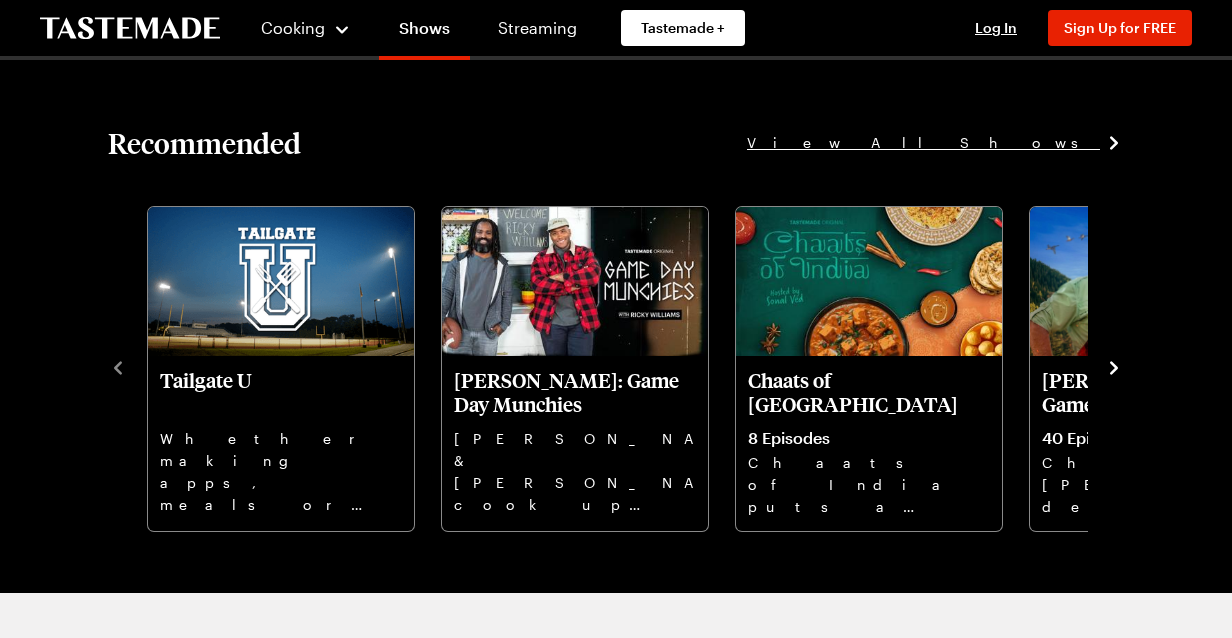 scroll, scrollTop: 1464, scrollLeft: 0, axis: vertical 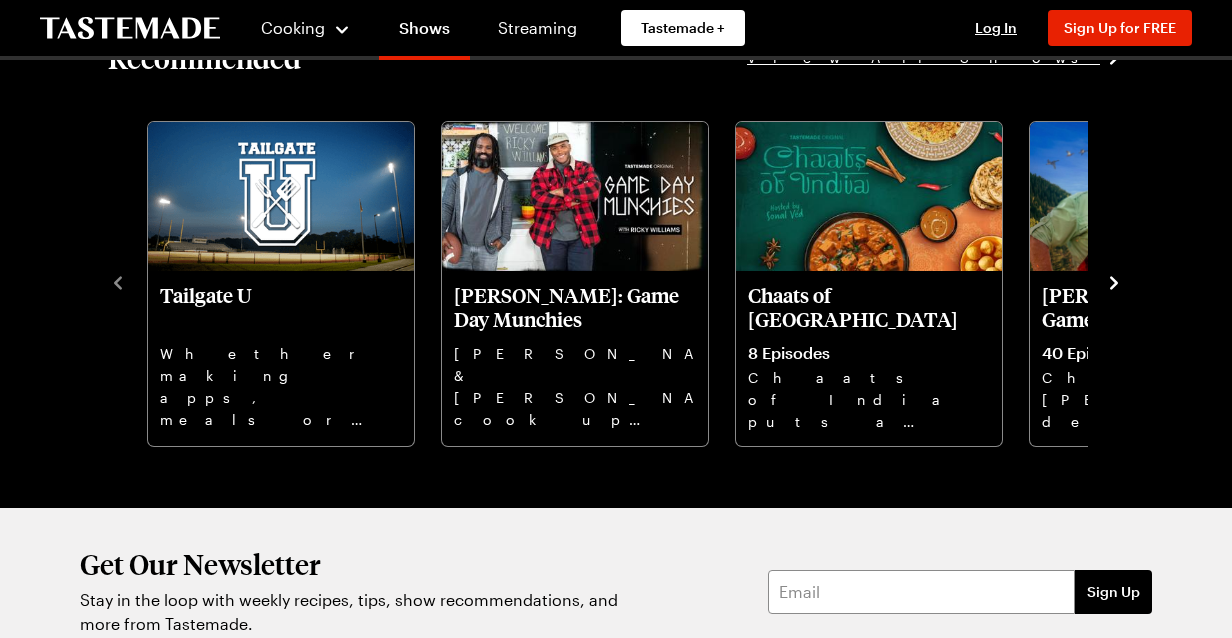 click 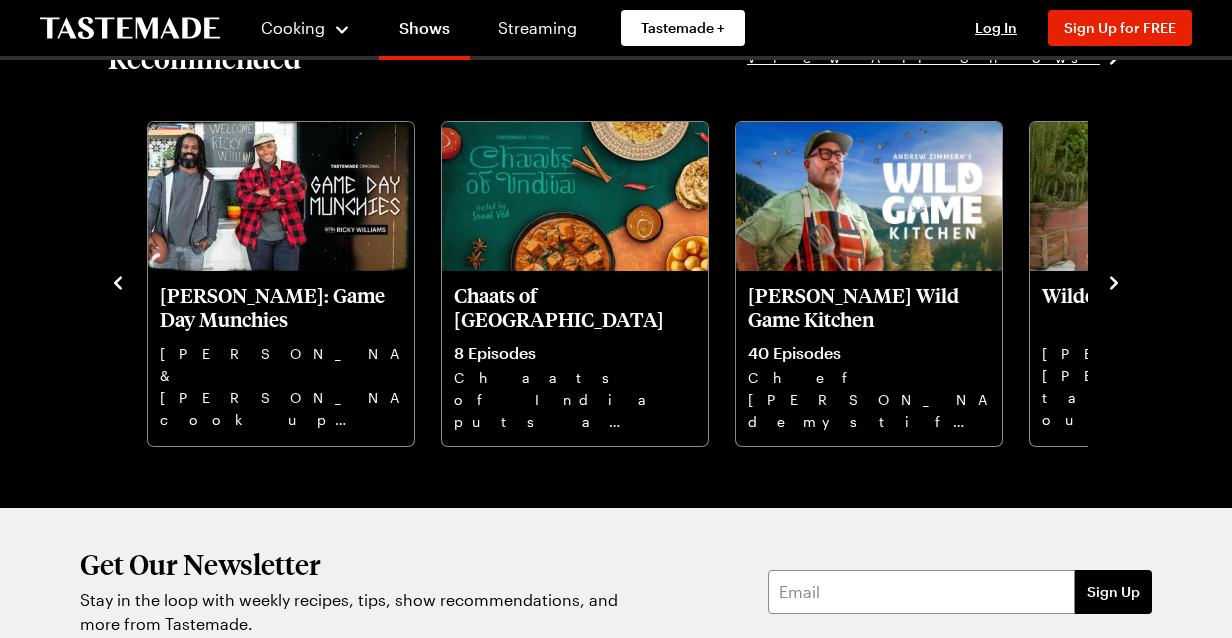 click 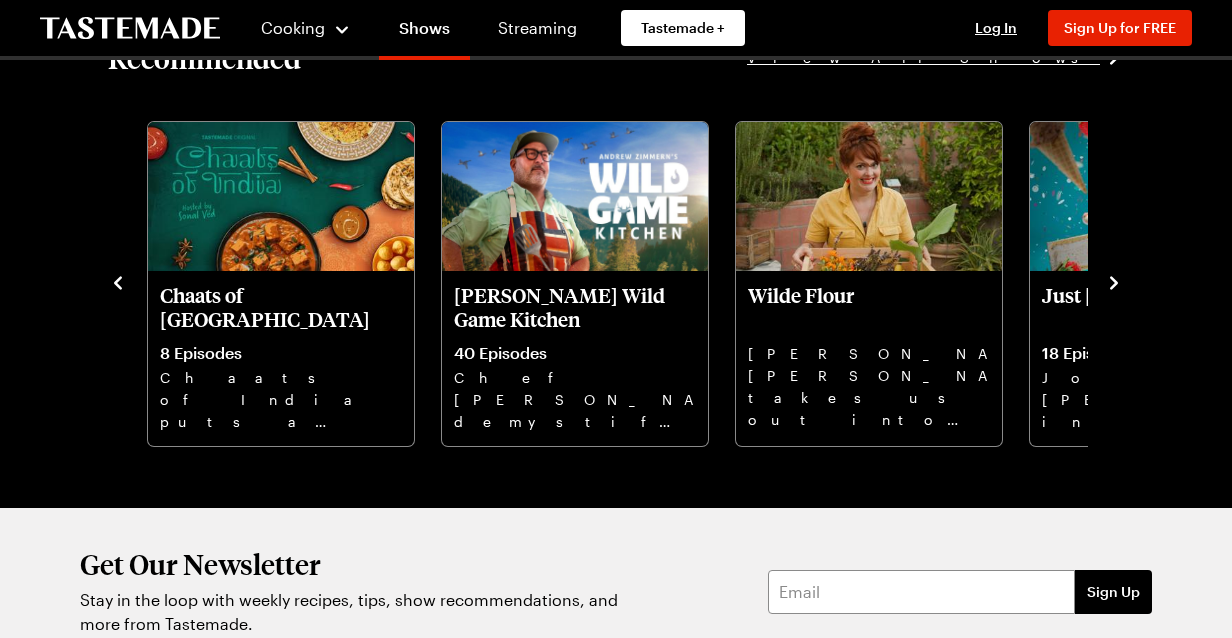 click 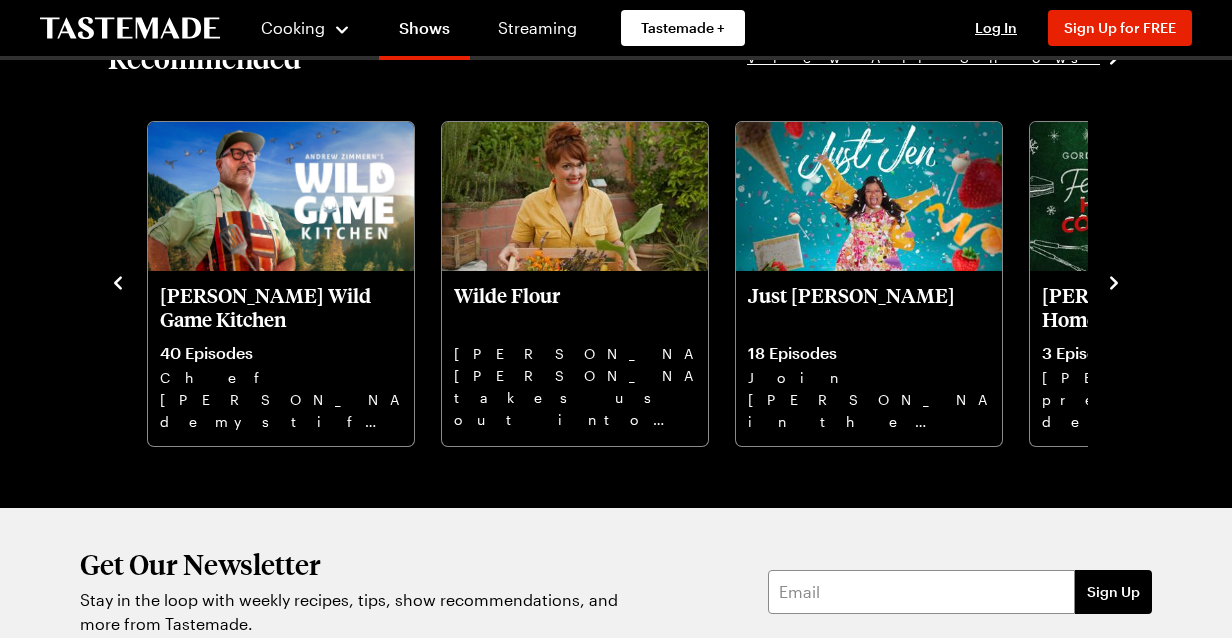 click 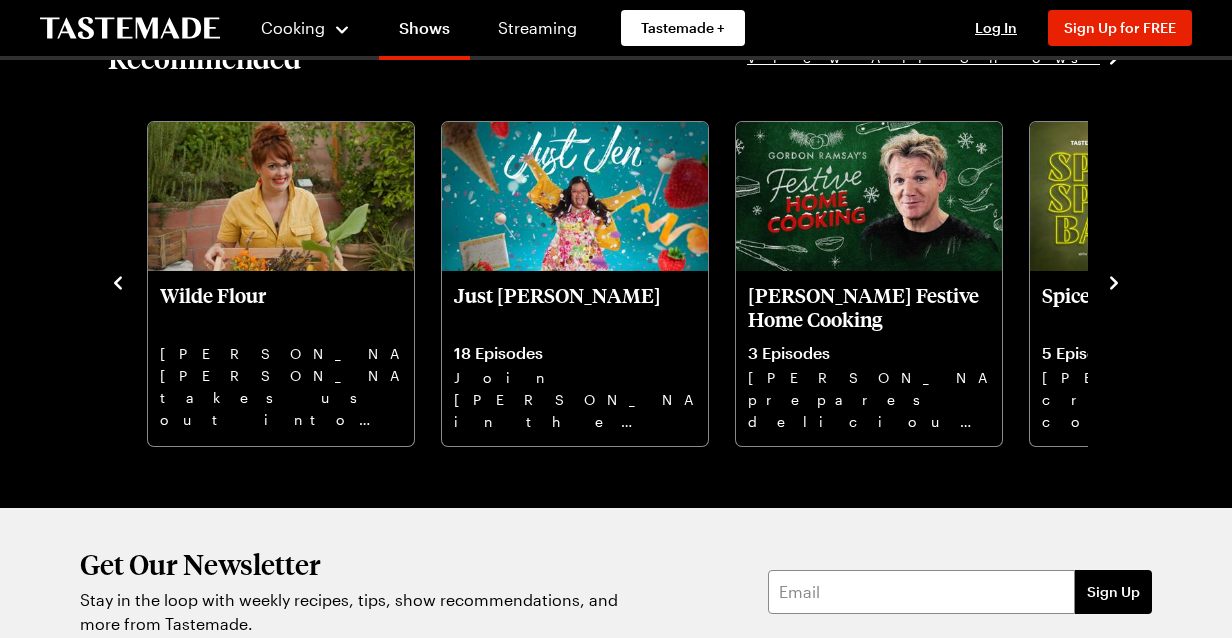 click 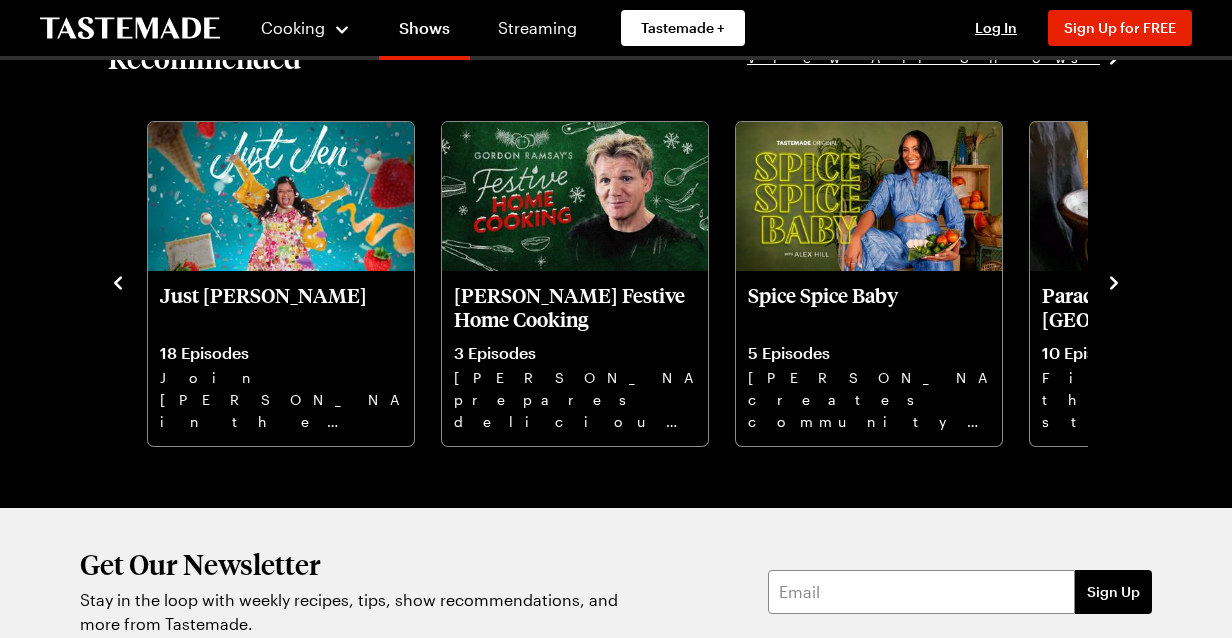 click 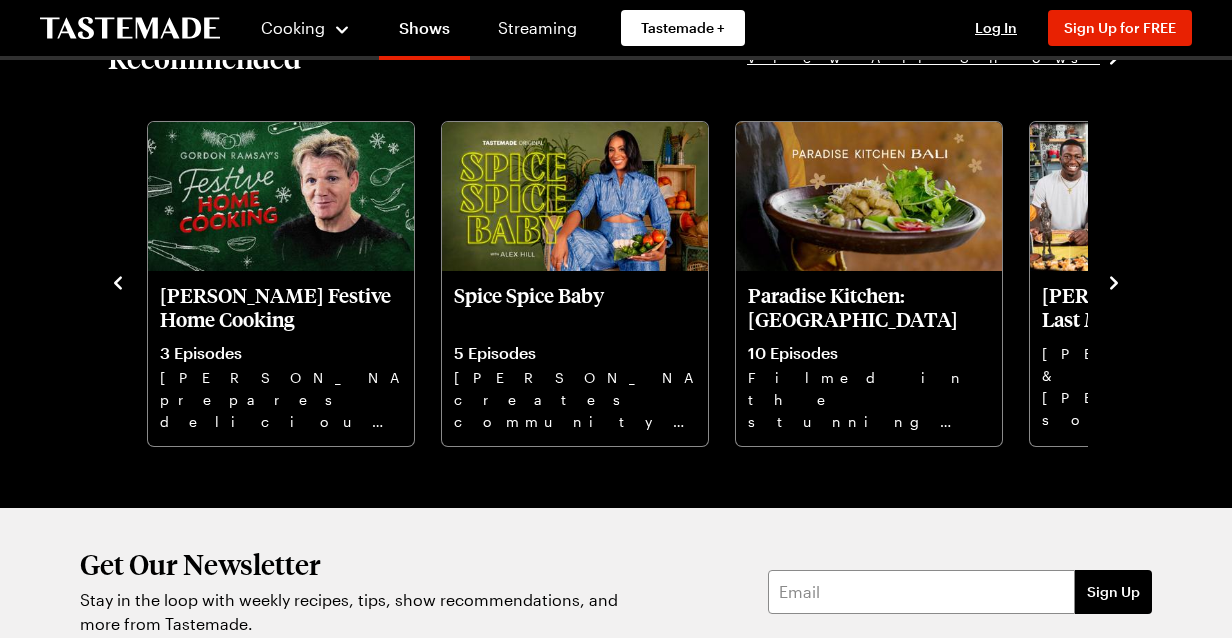 click 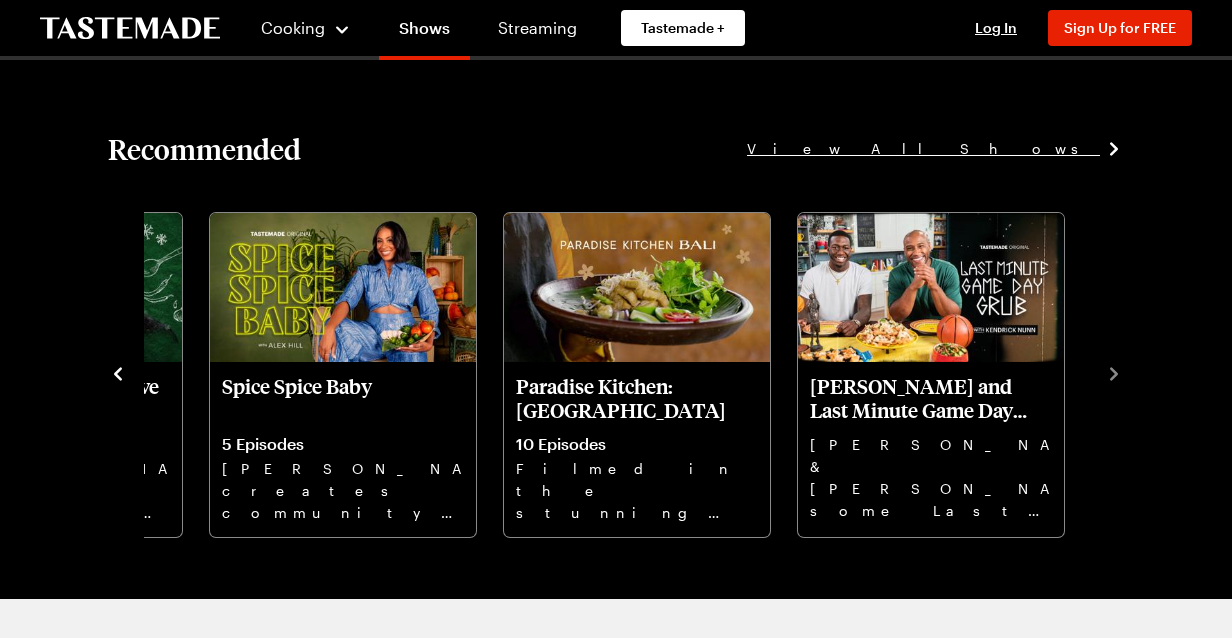 scroll, scrollTop: 1316, scrollLeft: 0, axis: vertical 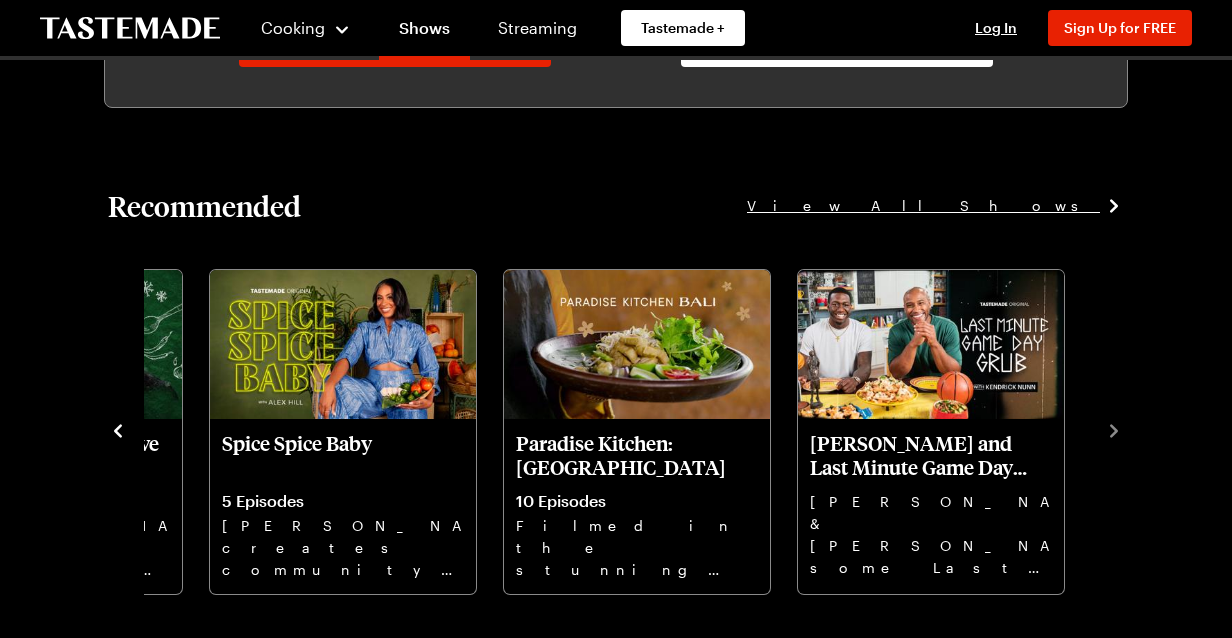 click 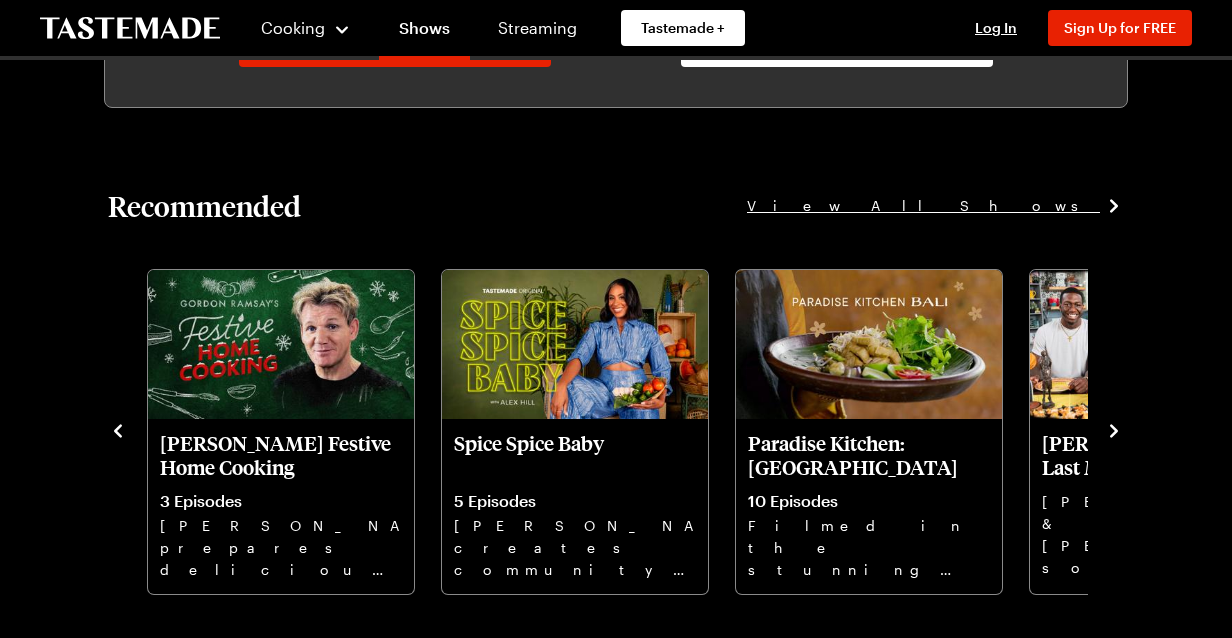 click 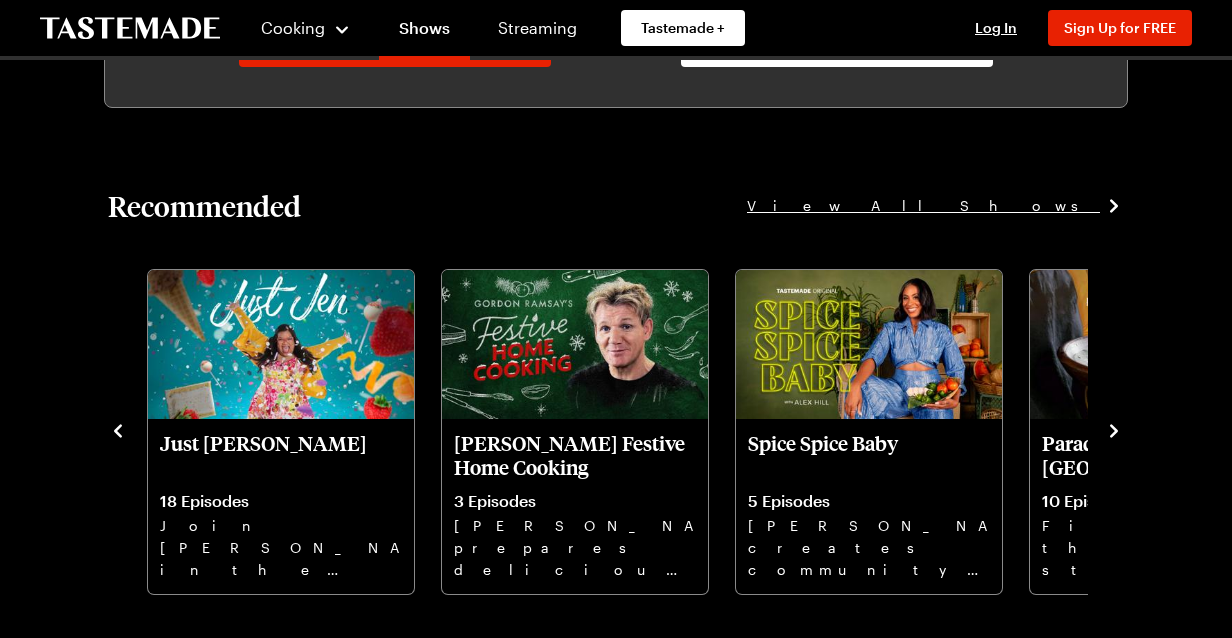click 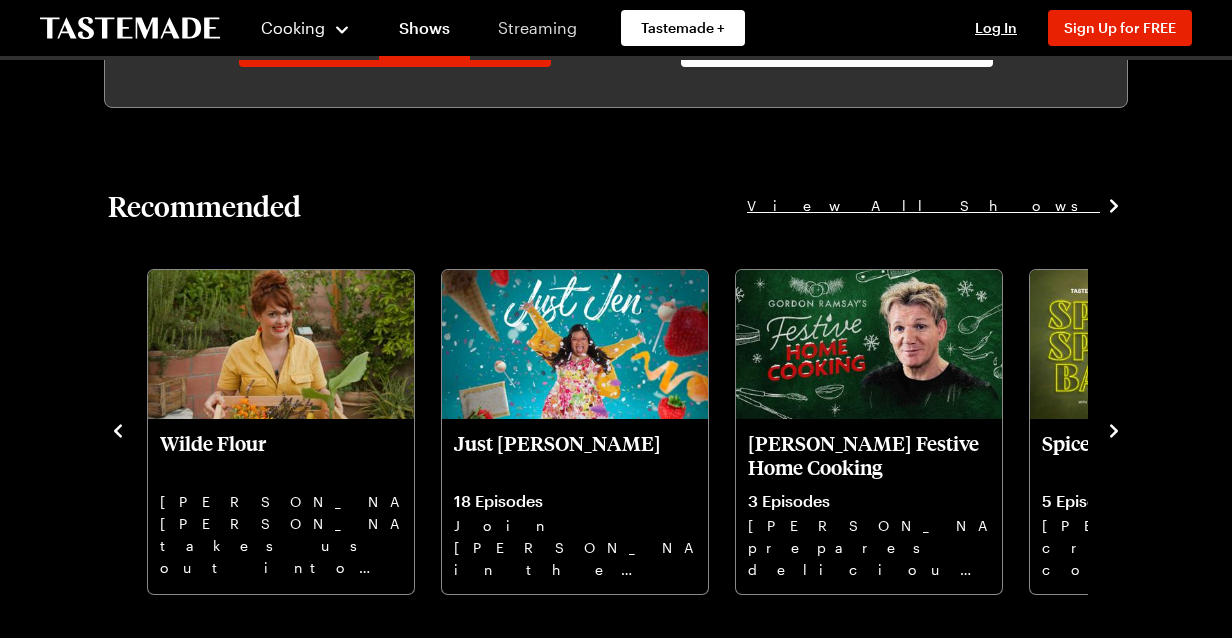 click on "Streaming" at bounding box center (537, 28) 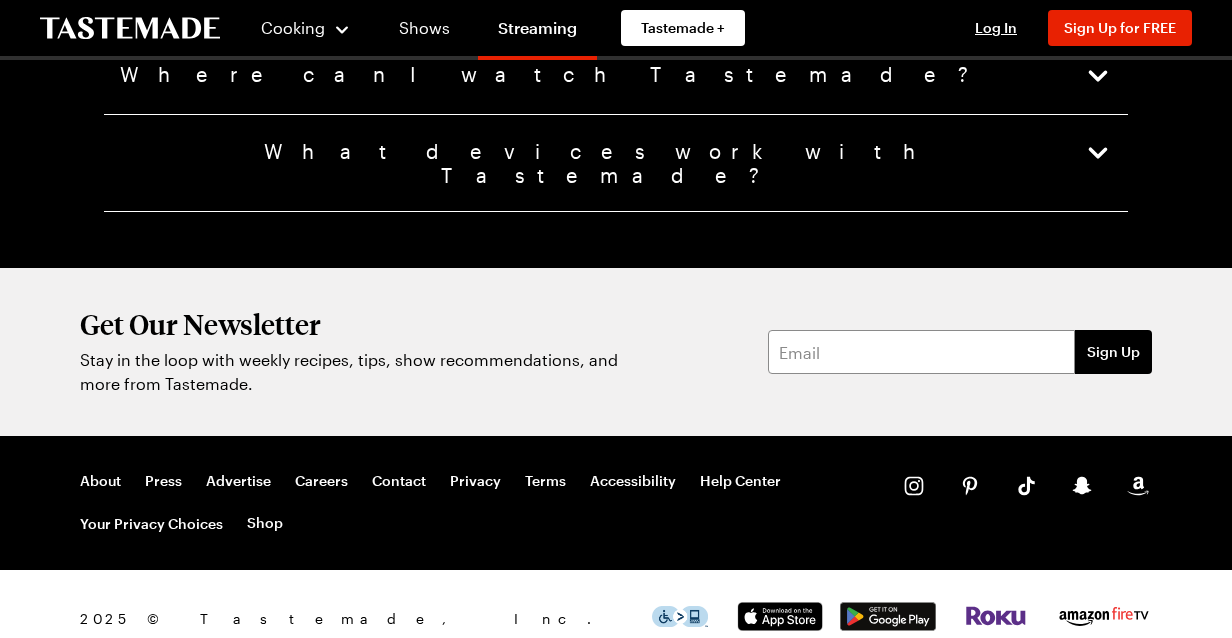 scroll, scrollTop: 5090, scrollLeft: 0, axis: vertical 